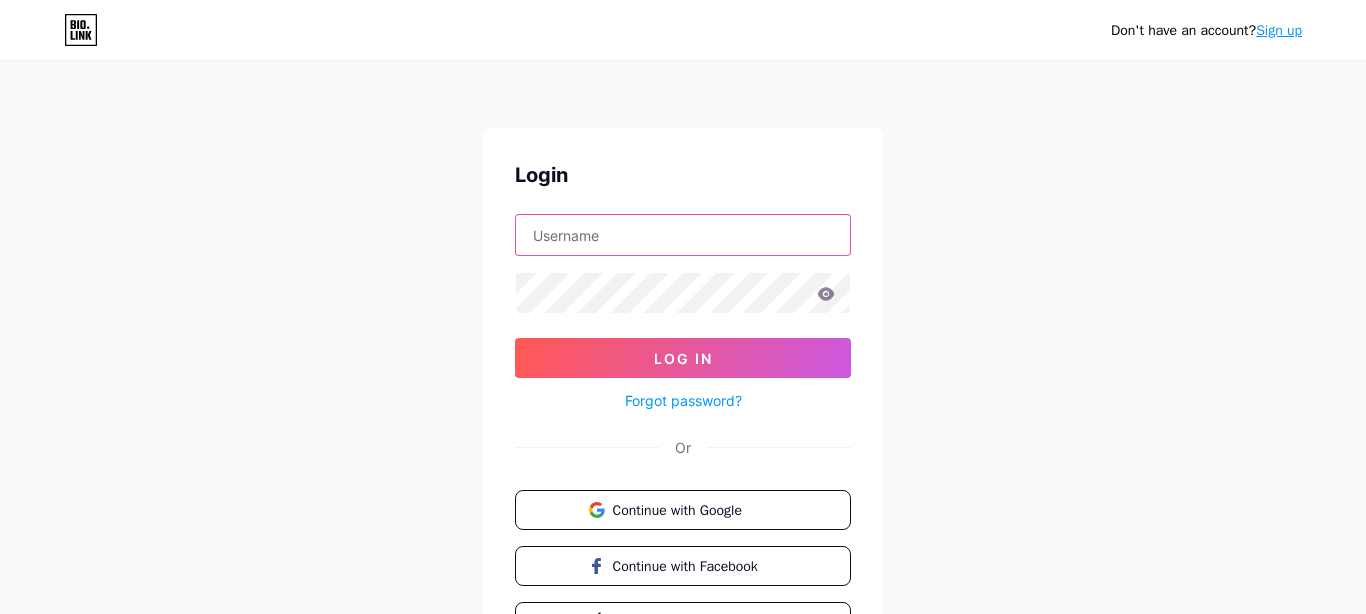 scroll, scrollTop: 0, scrollLeft: 0, axis: both 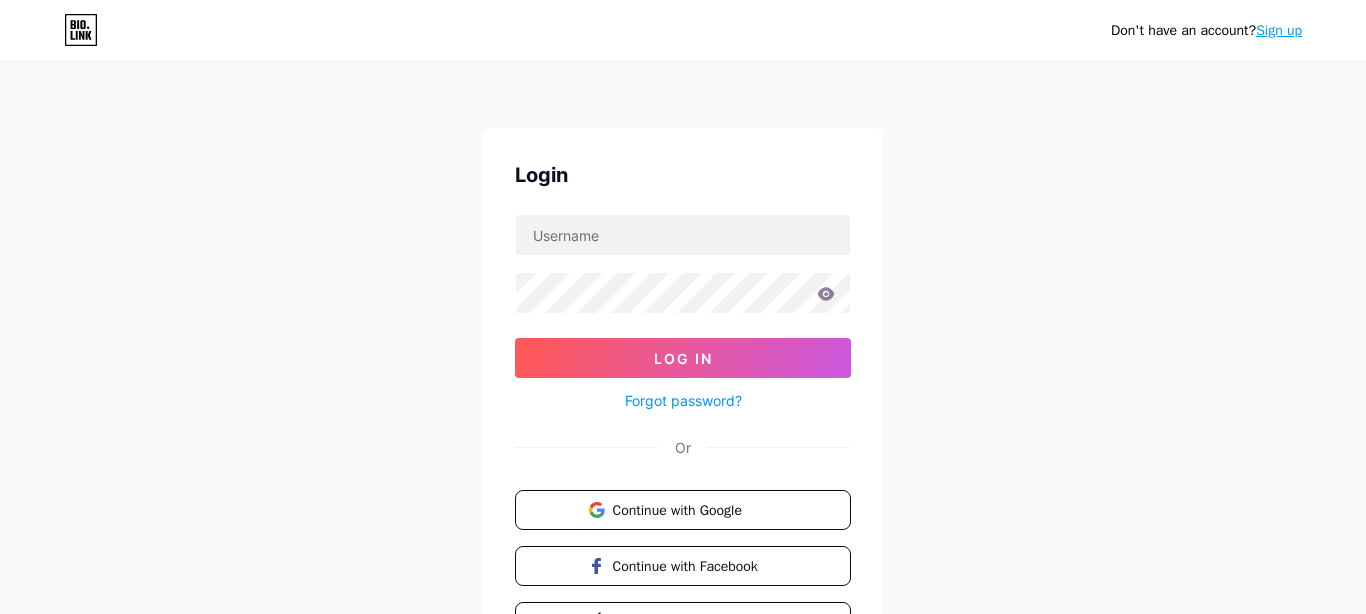 click at bounding box center (683, 738) 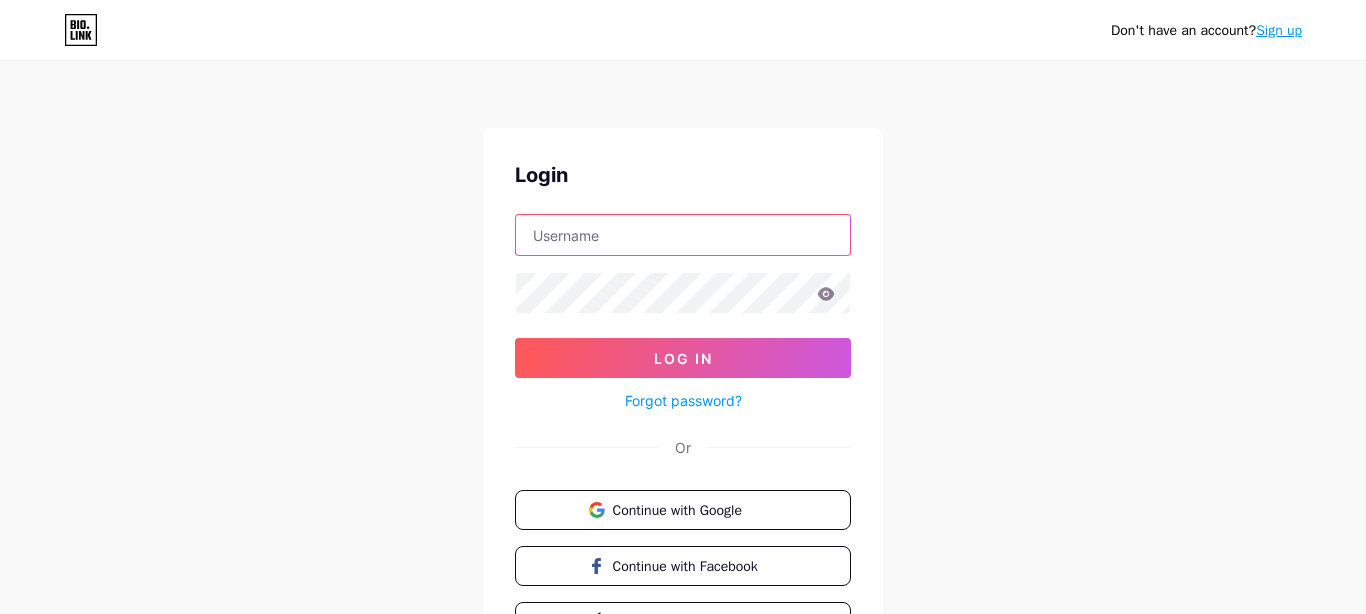type on "[EMAIL_ADDRESS][DOMAIN_NAME]" 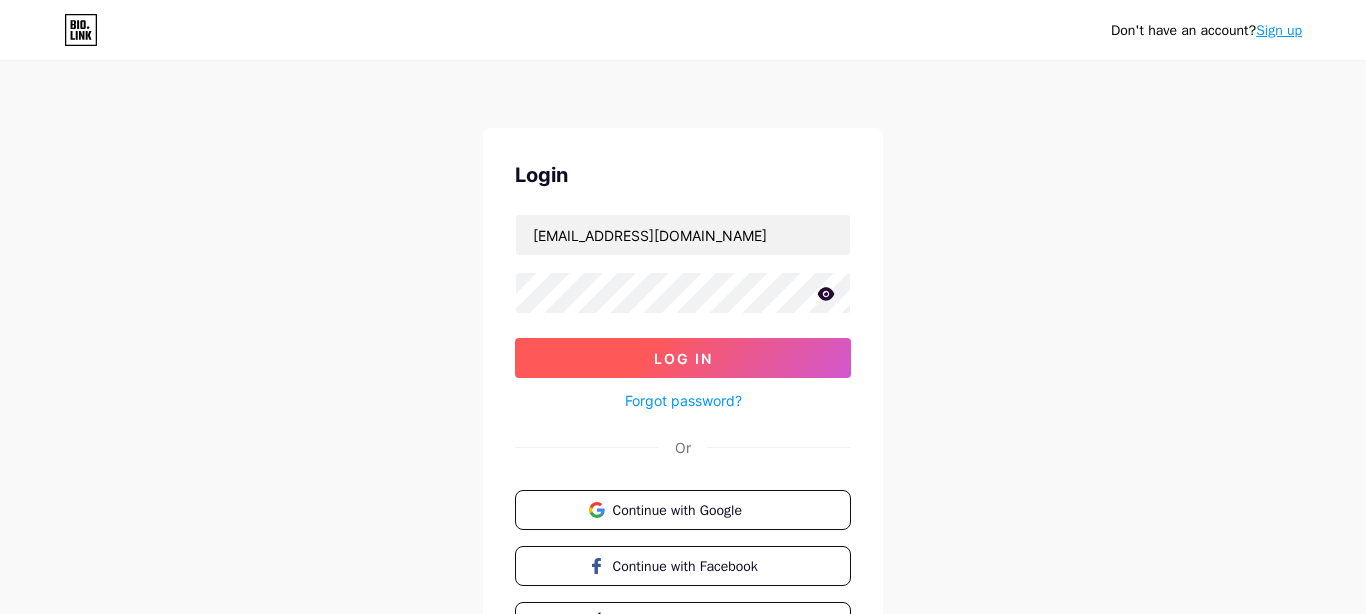 click on "Log In" at bounding box center [683, 358] 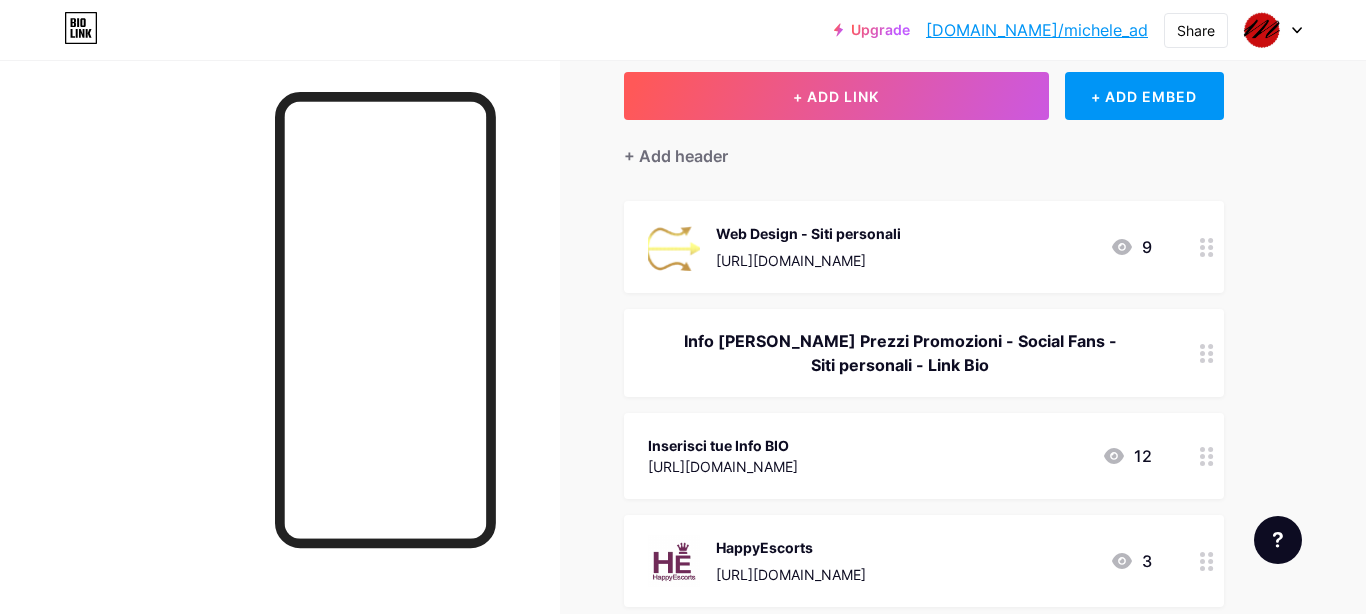 scroll, scrollTop: 0, scrollLeft: 0, axis: both 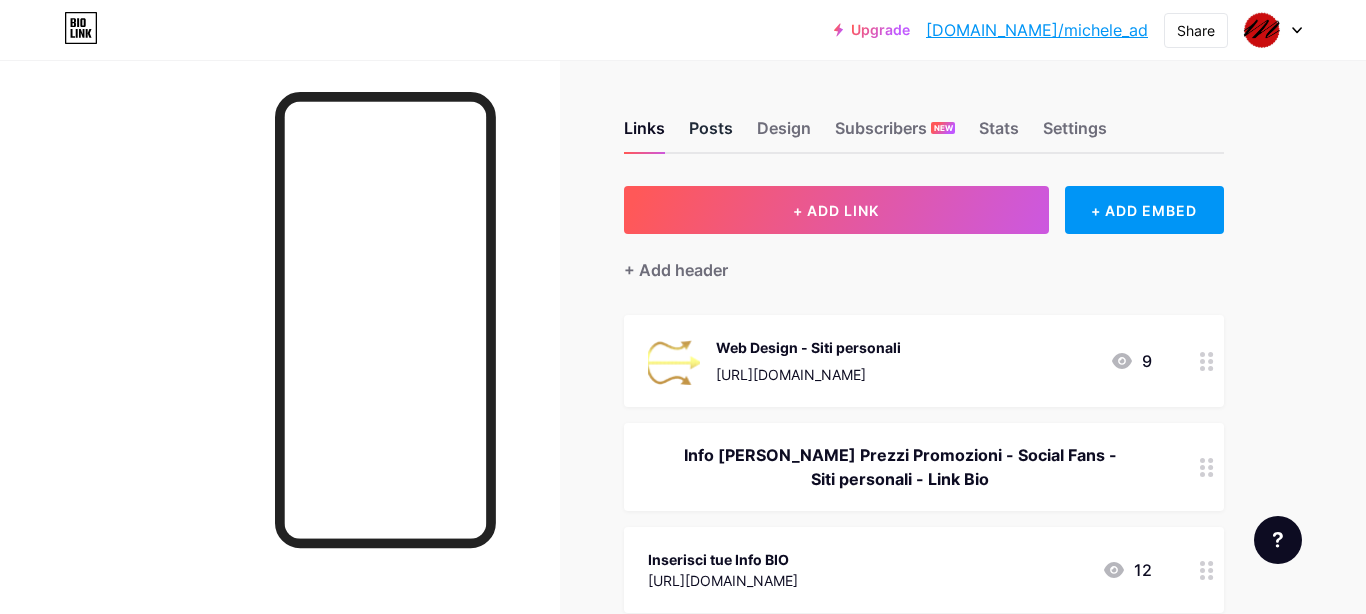 click on "Posts" at bounding box center (711, 134) 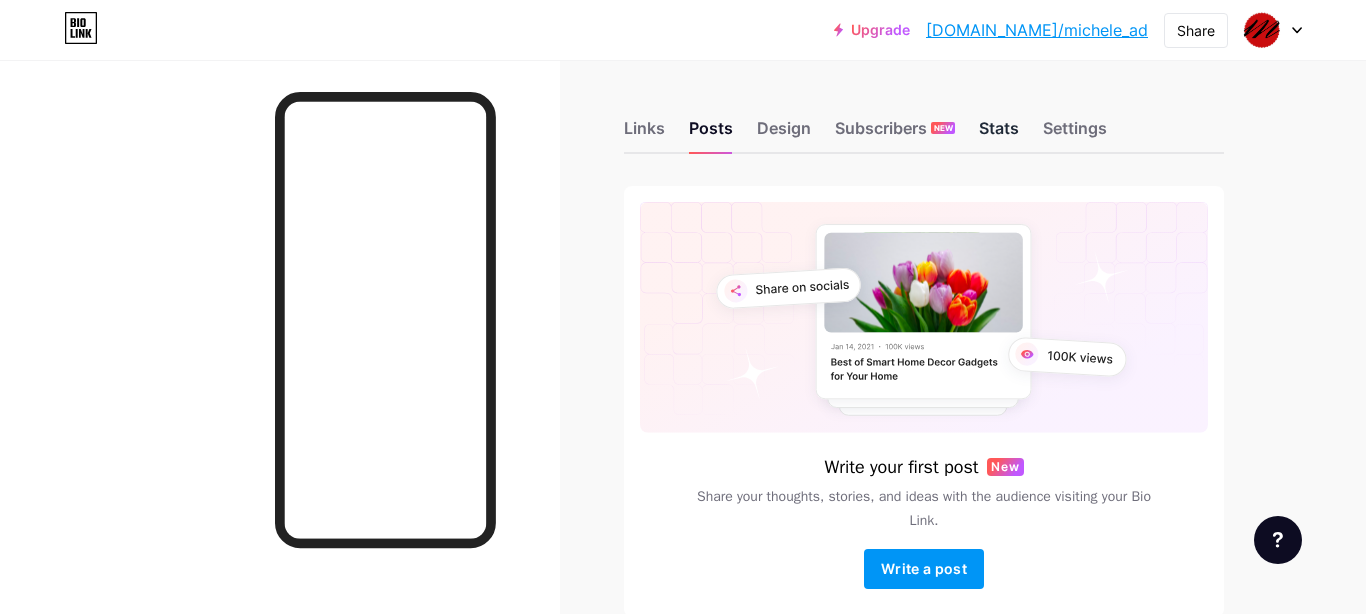 click on "Stats" at bounding box center [999, 134] 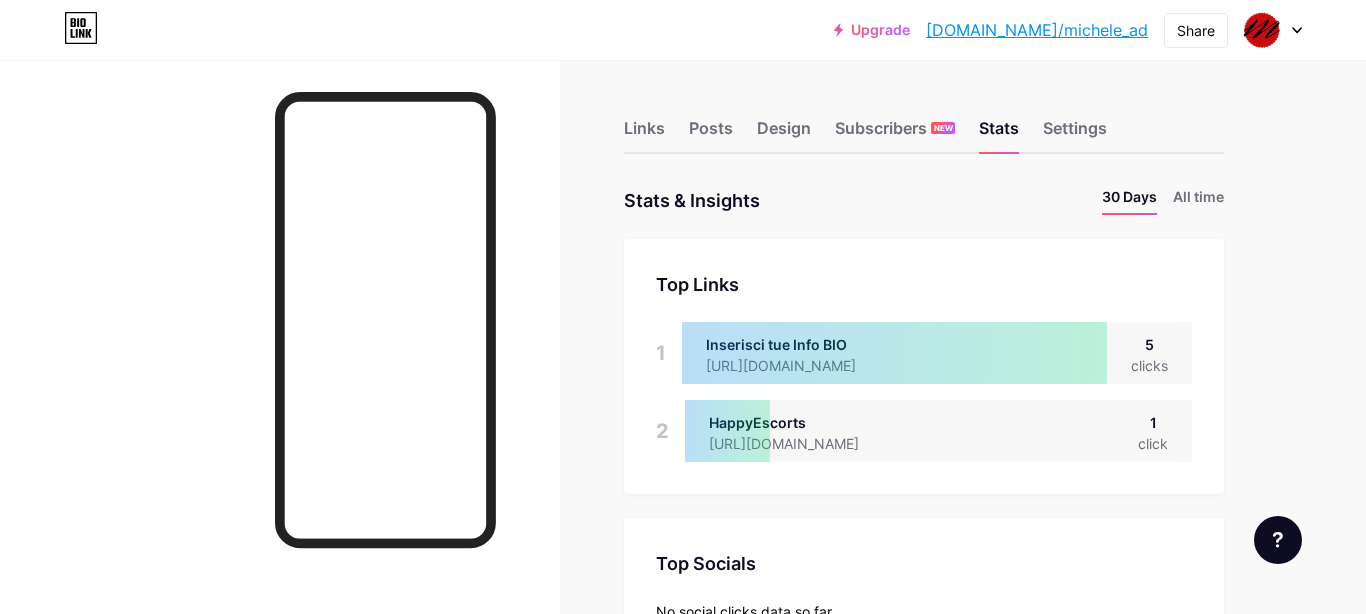 scroll, scrollTop: 999386, scrollLeft: 998634, axis: both 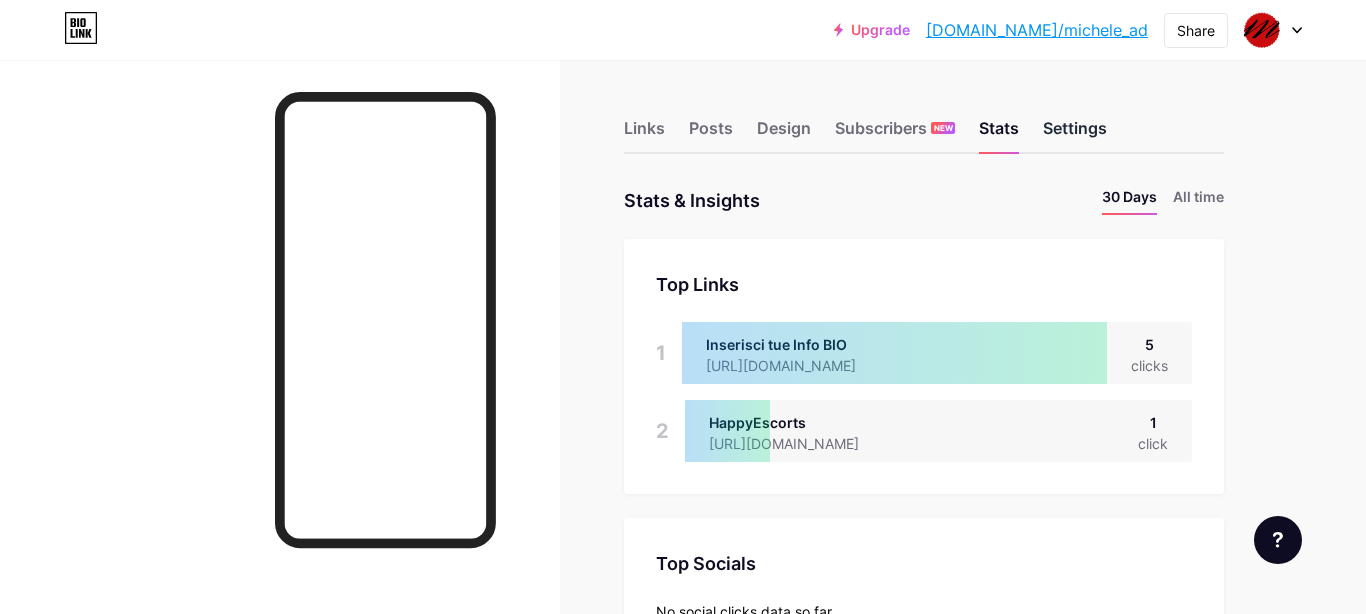 click on "Settings" at bounding box center [1075, 134] 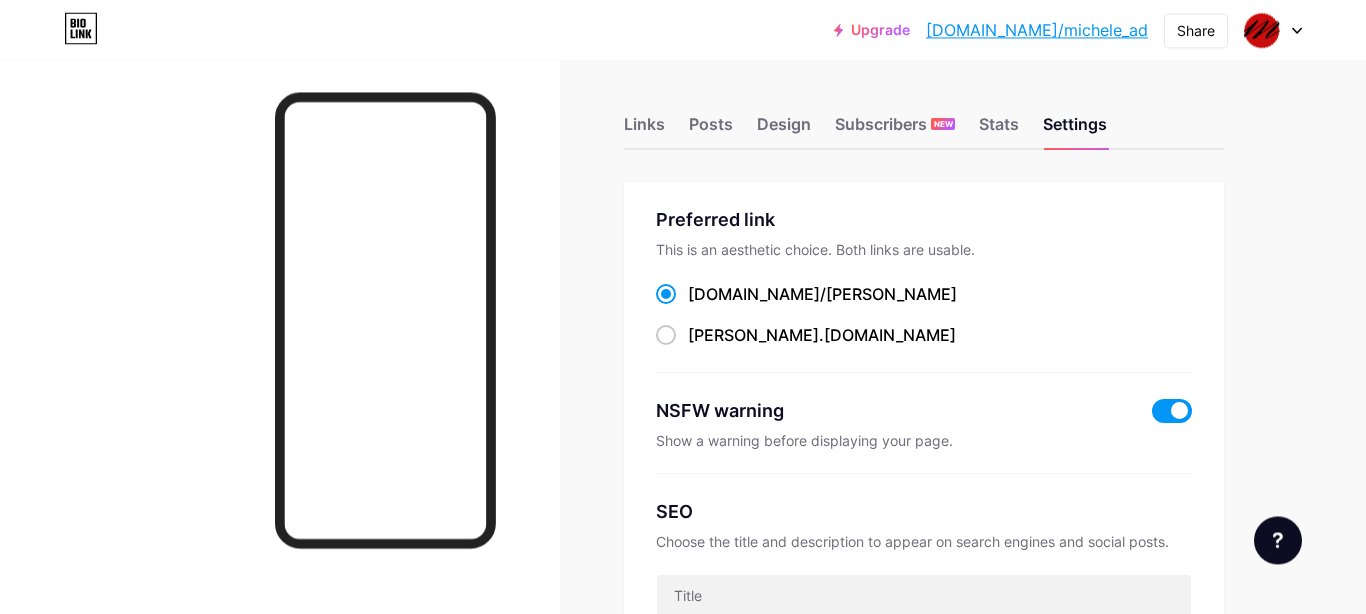 scroll, scrollTop: 0, scrollLeft: 0, axis: both 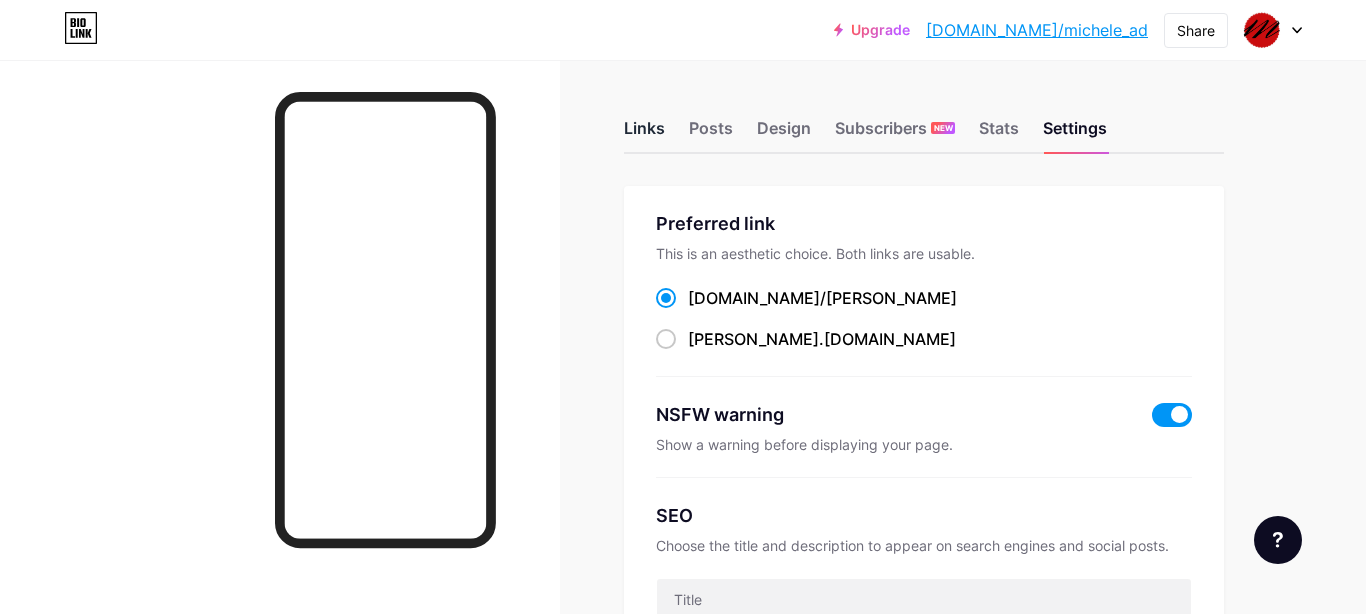 click on "Links" at bounding box center [644, 134] 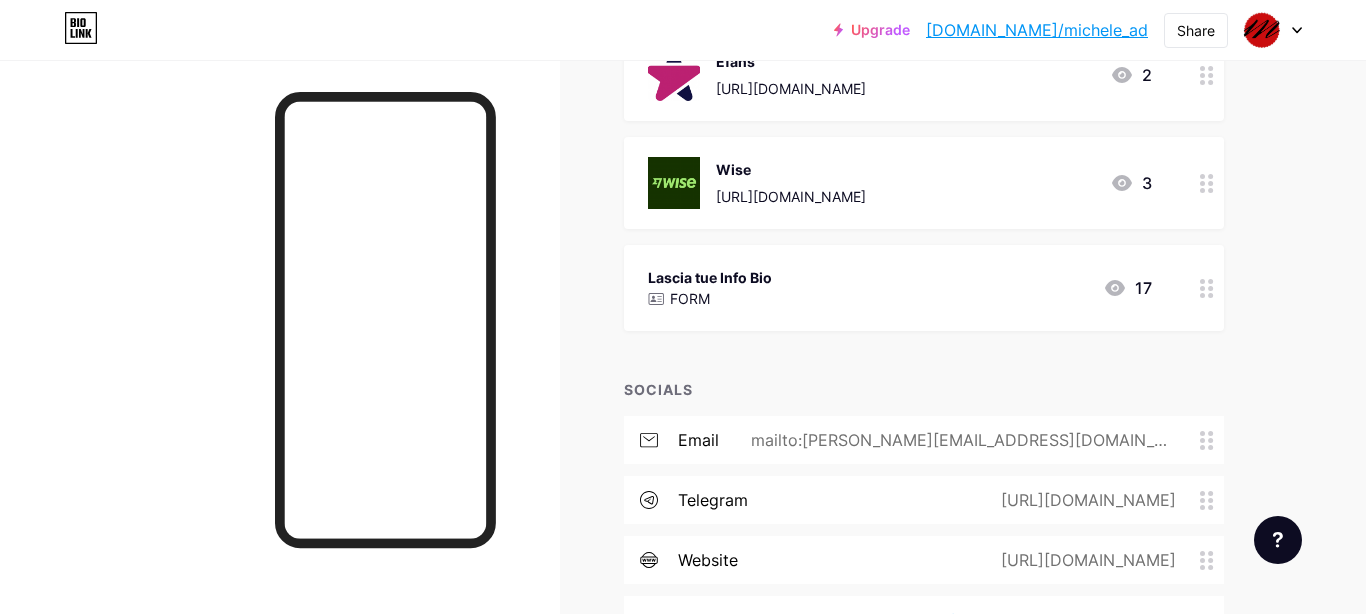 scroll, scrollTop: 1254, scrollLeft: 0, axis: vertical 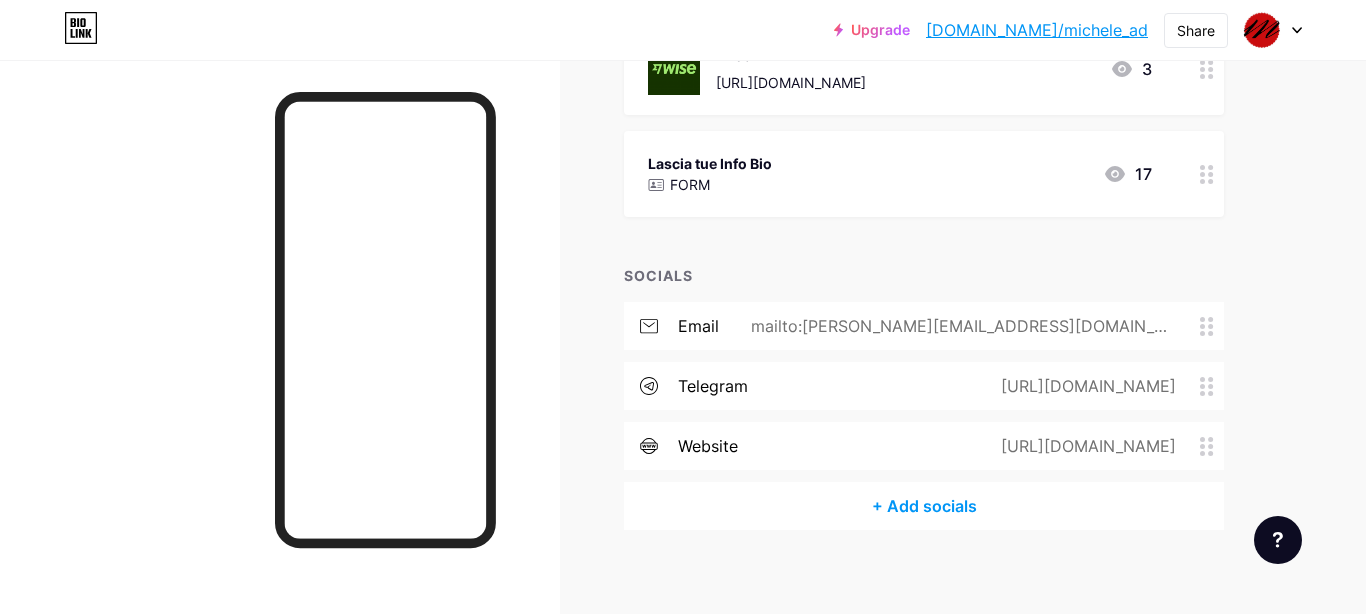 click 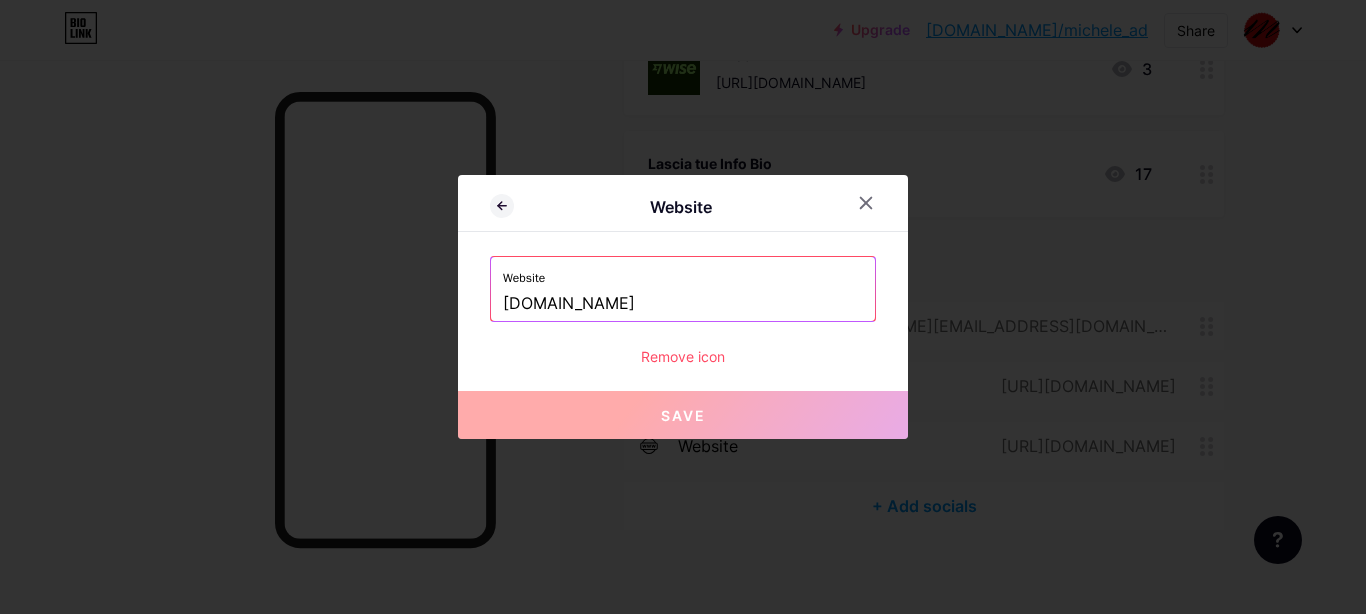 click on "Remove icon" at bounding box center [683, 356] 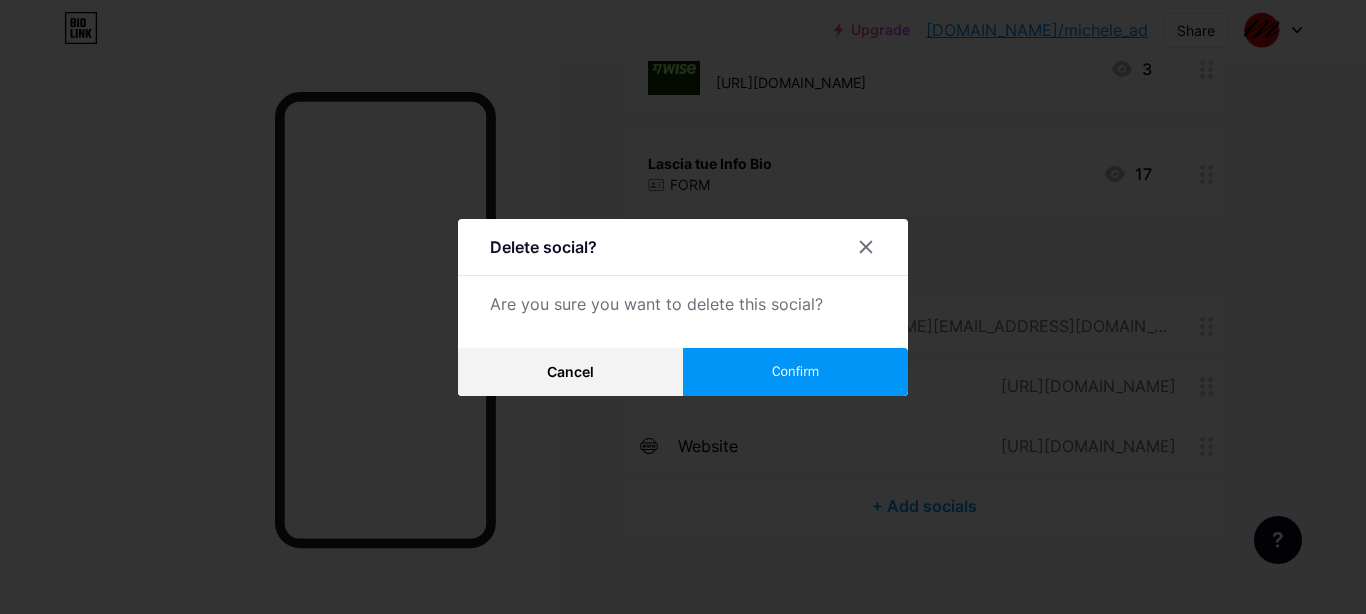 click on "Confirm" at bounding box center [795, 371] 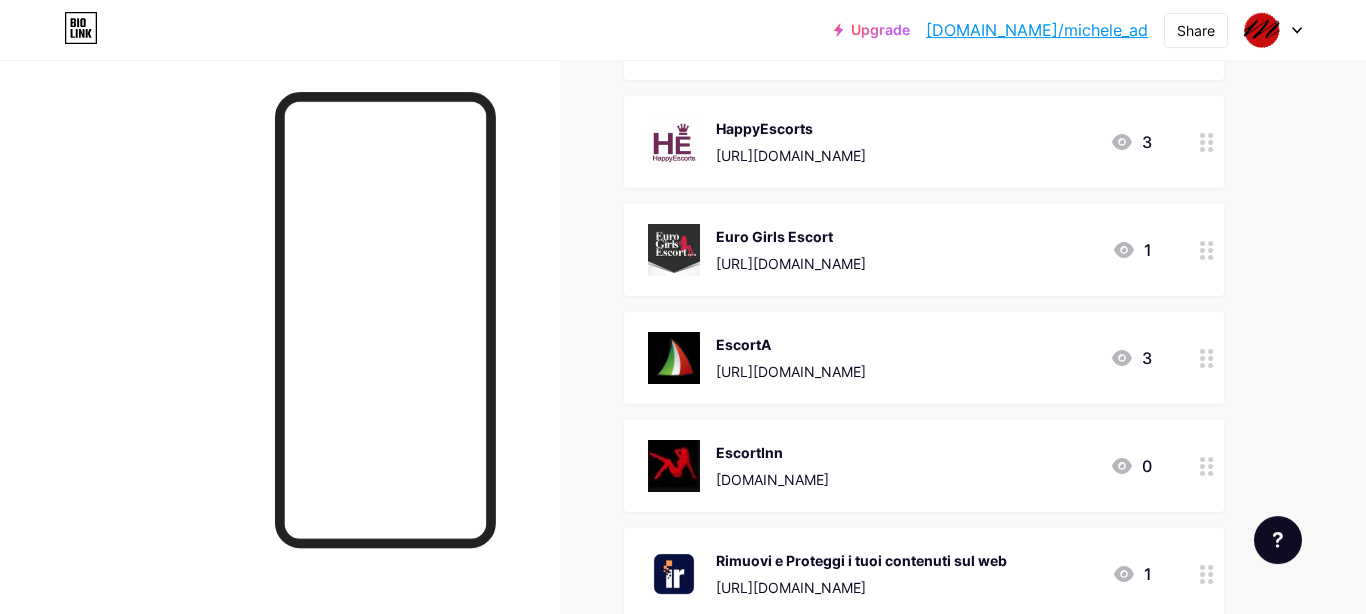 scroll, scrollTop: 411, scrollLeft: 0, axis: vertical 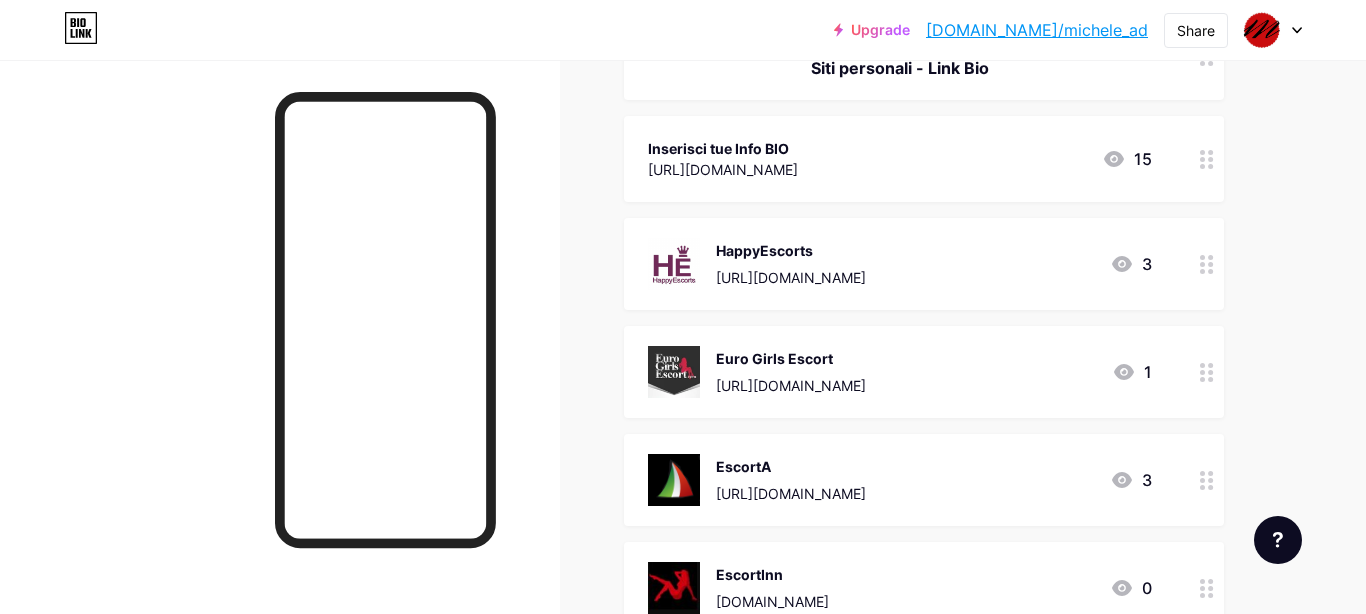 click on "[DOMAIN_NAME]/michele_ad" at bounding box center [1037, 30] 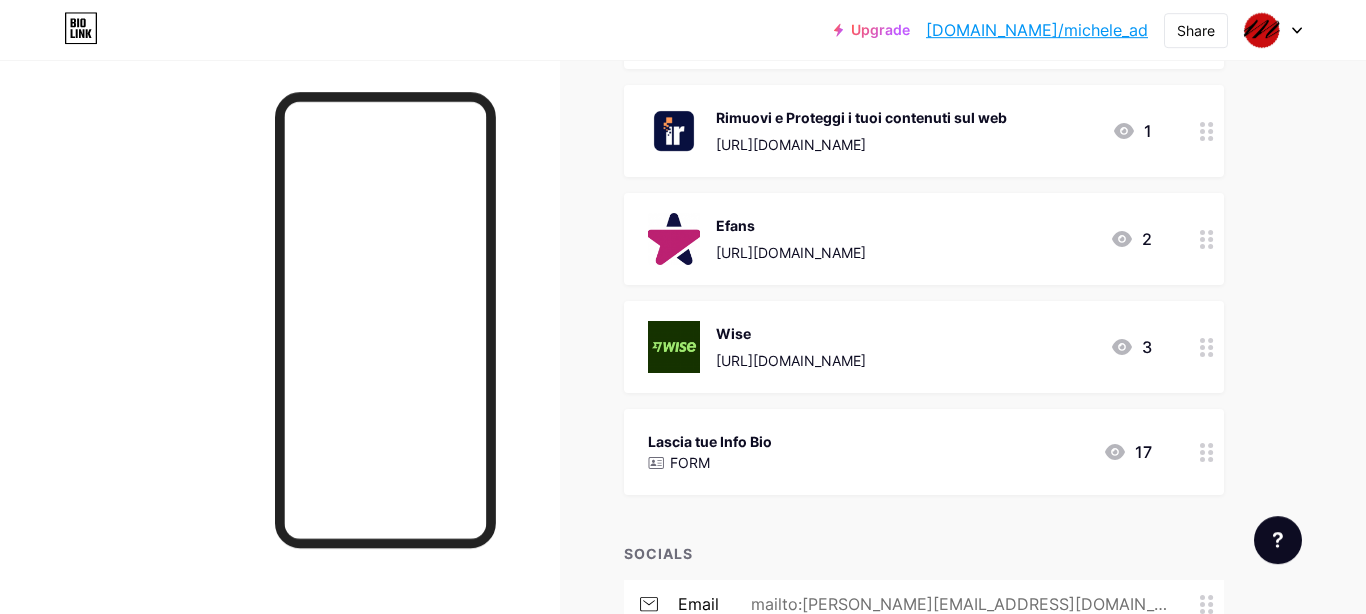 scroll, scrollTop: 967, scrollLeft: 0, axis: vertical 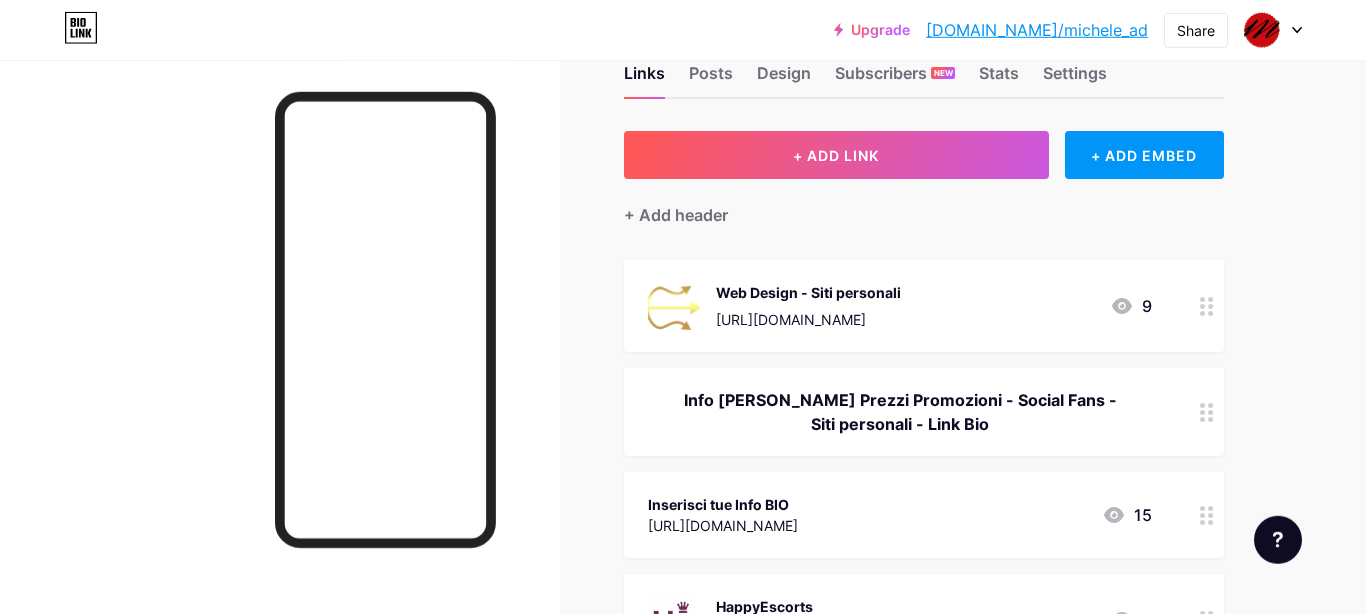click on "[DOMAIN_NAME]/michele_ad" at bounding box center (1037, 30) 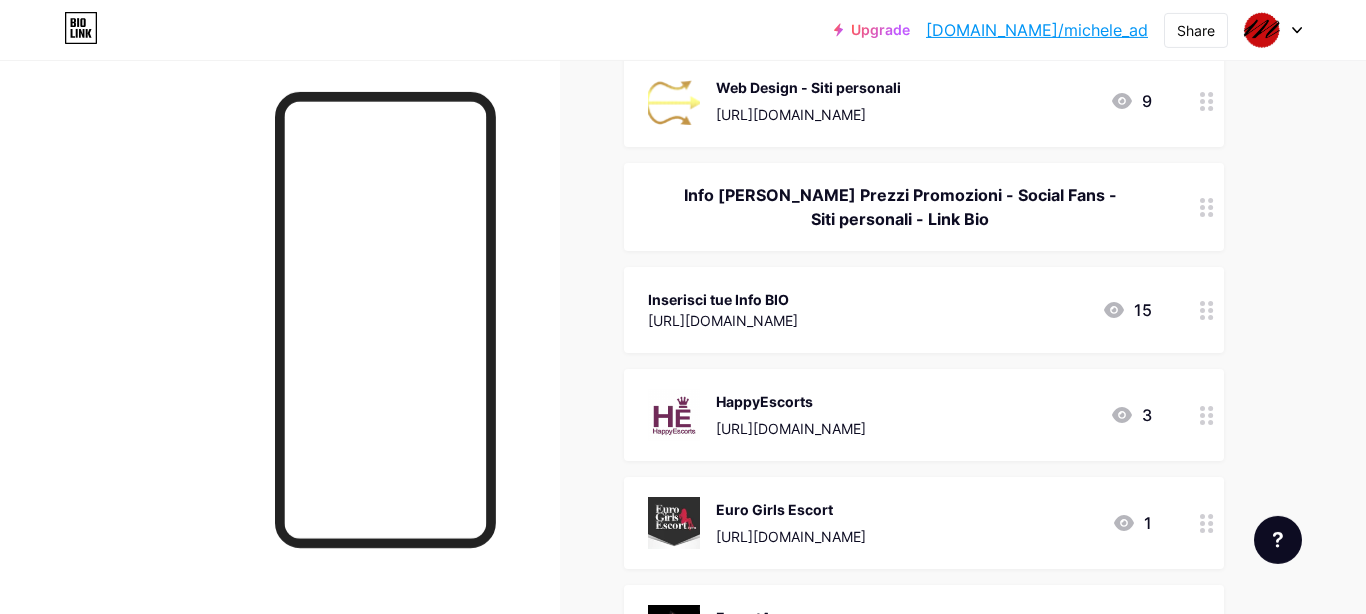 scroll, scrollTop: 283, scrollLeft: 0, axis: vertical 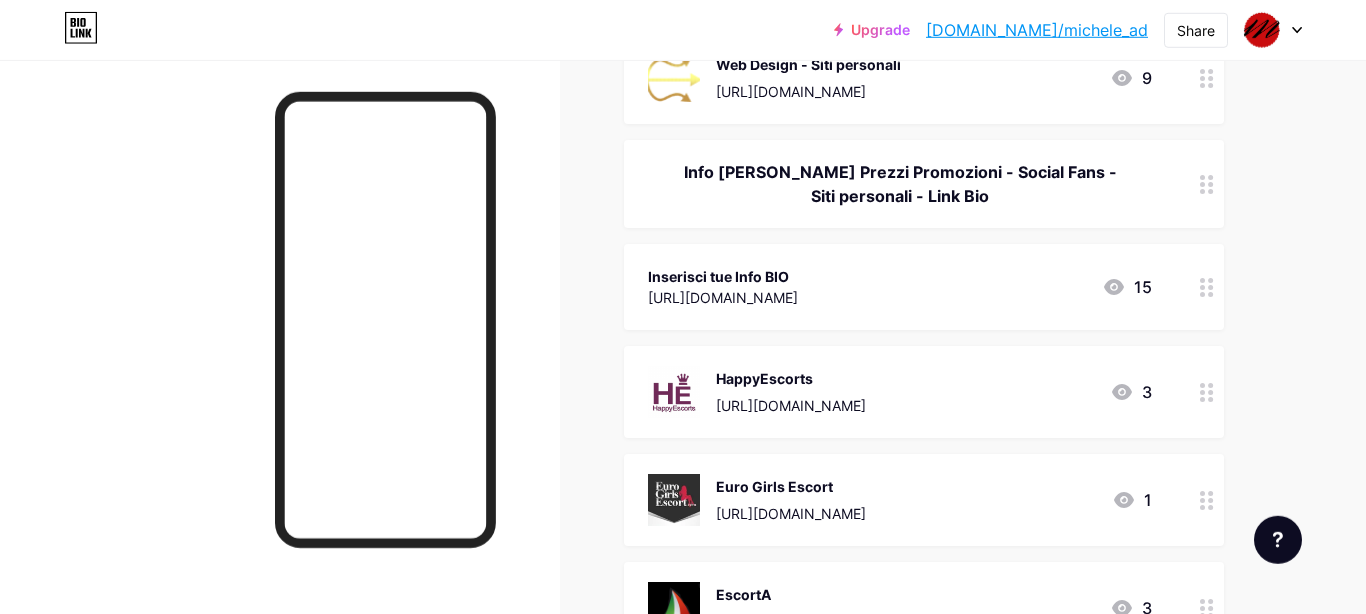 click on "Inserisci tue Info BIO
[URL][DOMAIN_NAME]
15" at bounding box center (900, 287) 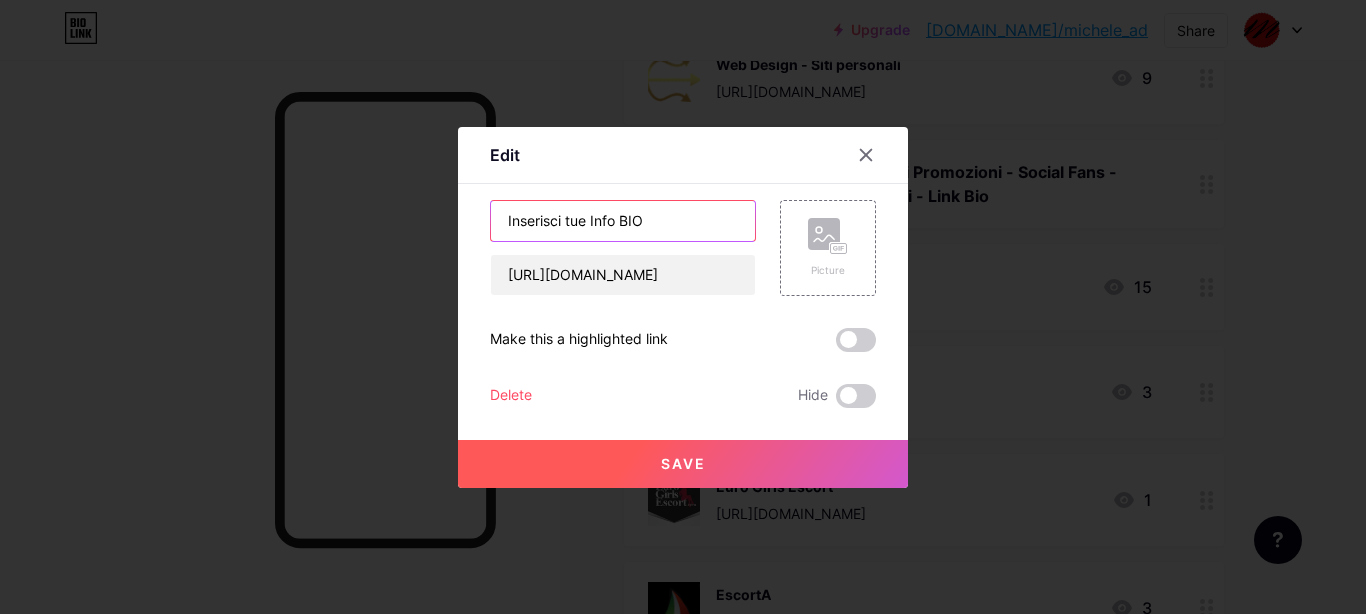 click on "Inserisci tue Info BIO" at bounding box center (623, 221) 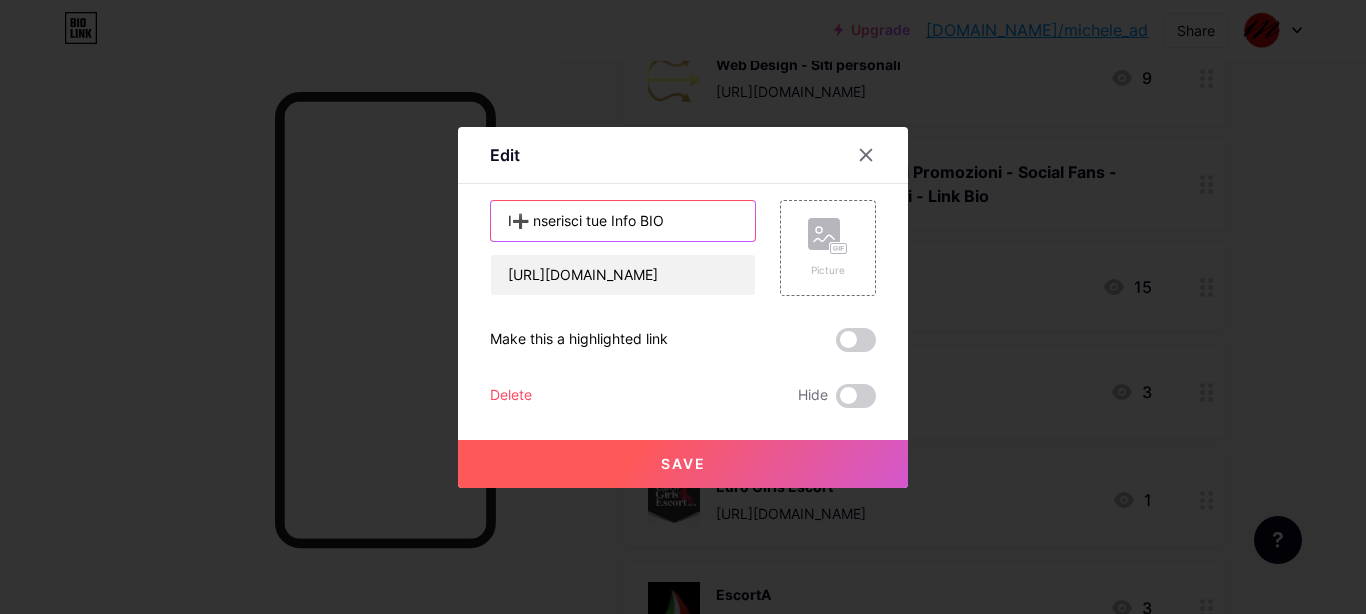 click on "I➕ nserisci tue Info BIO" at bounding box center [623, 221] 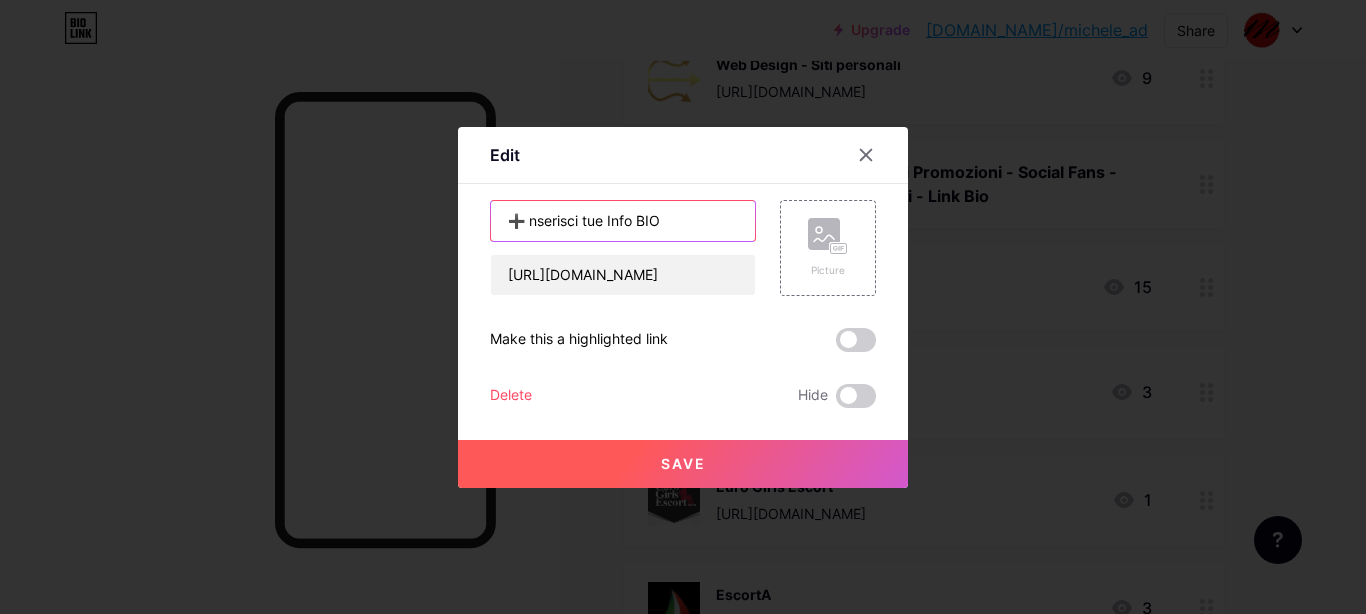 click on "➕ nserisci tue Info BIO" at bounding box center [623, 221] 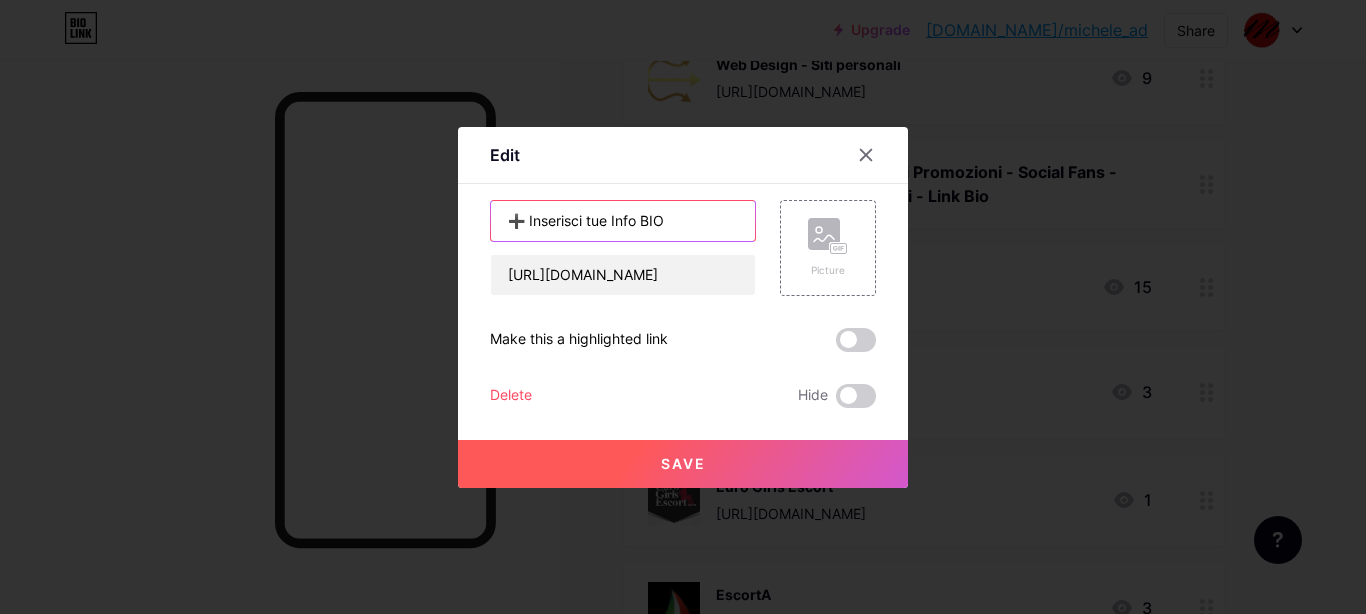 type on "➕ Inserisci tue Info BIO" 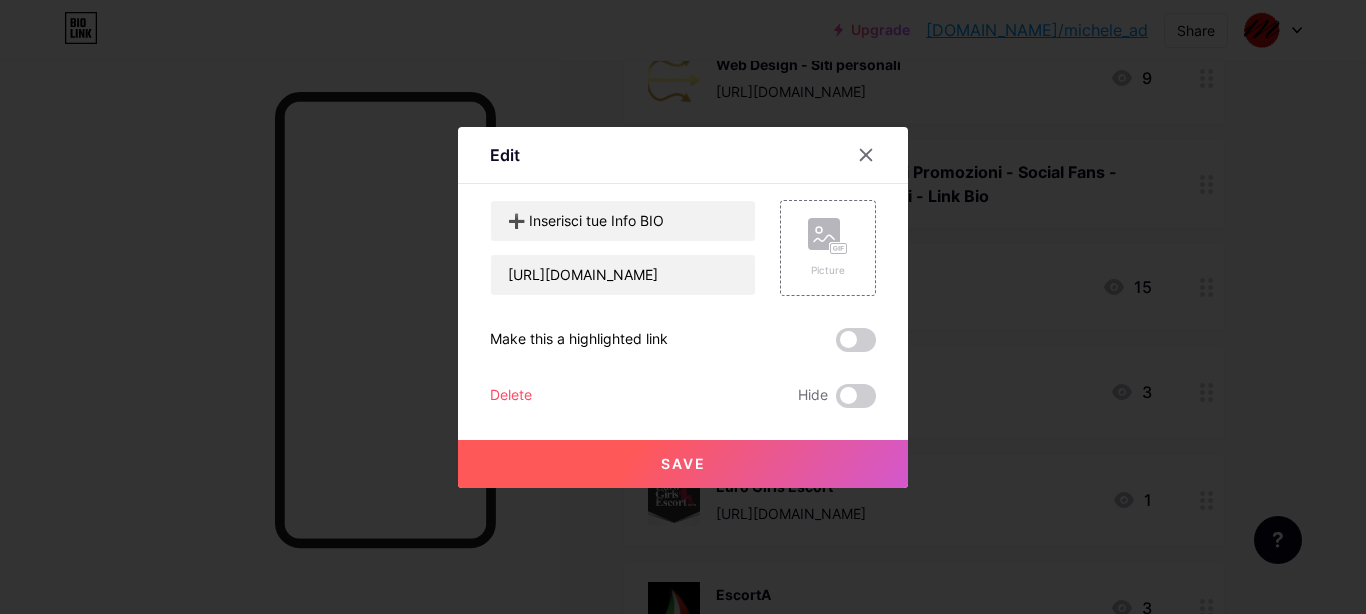 click on "➕ Inserisci tue Info BIO     [URL][DOMAIN_NAME]                     Picture
Make this a highlighted link
Delete
Hide         Save" at bounding box center [683, 304] 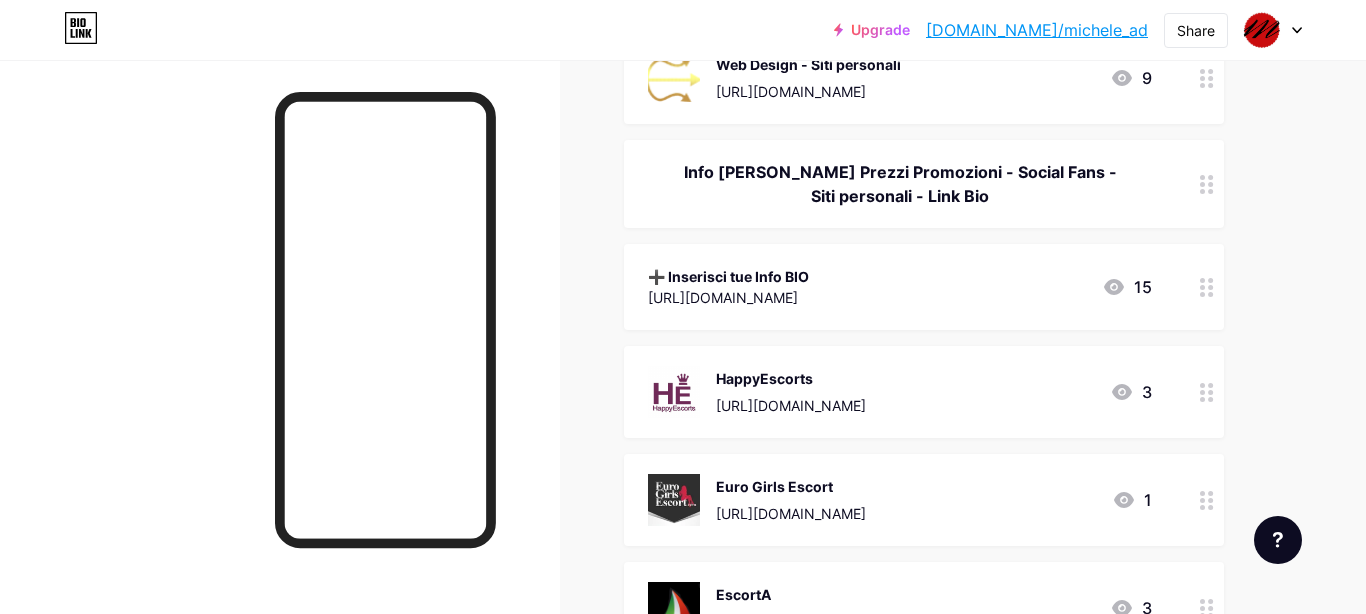 click on "➕ Inserisci tue Info BIO
[URL][DOMAIN_NAME]
15" at bounding box center (900, 287) 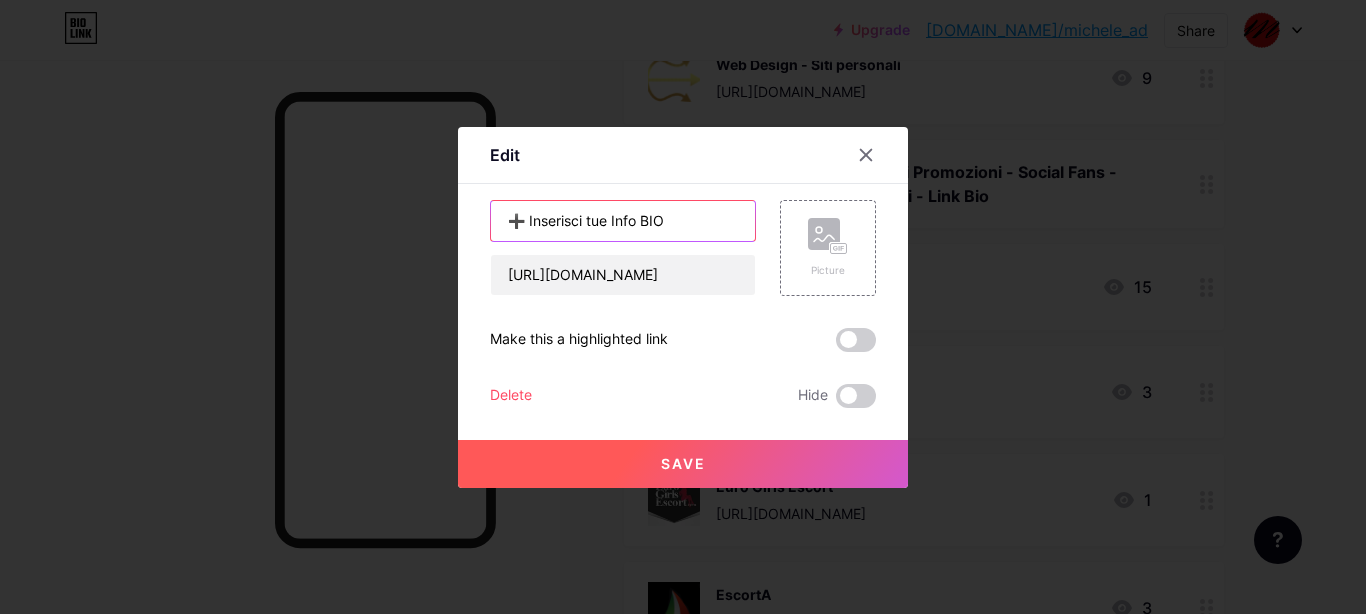 click on "➕ Inserisci tue Info BIO" at bounding box center (623, 221) 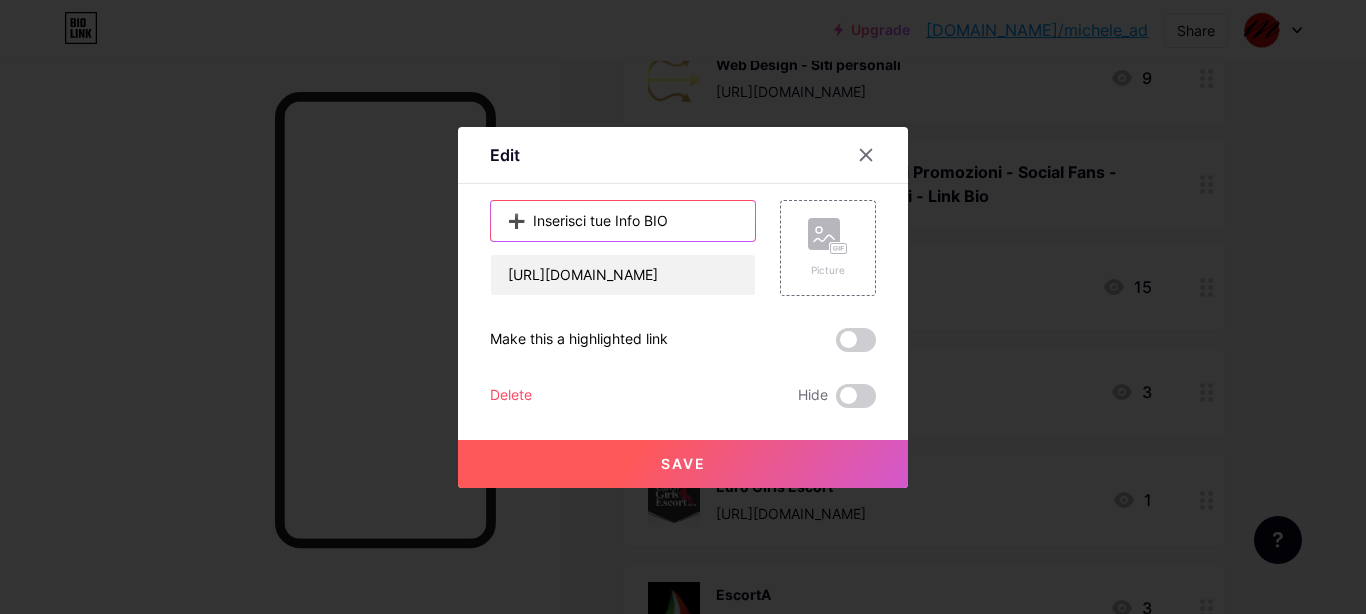 type on "➕  Inserisci tue Info BIO" 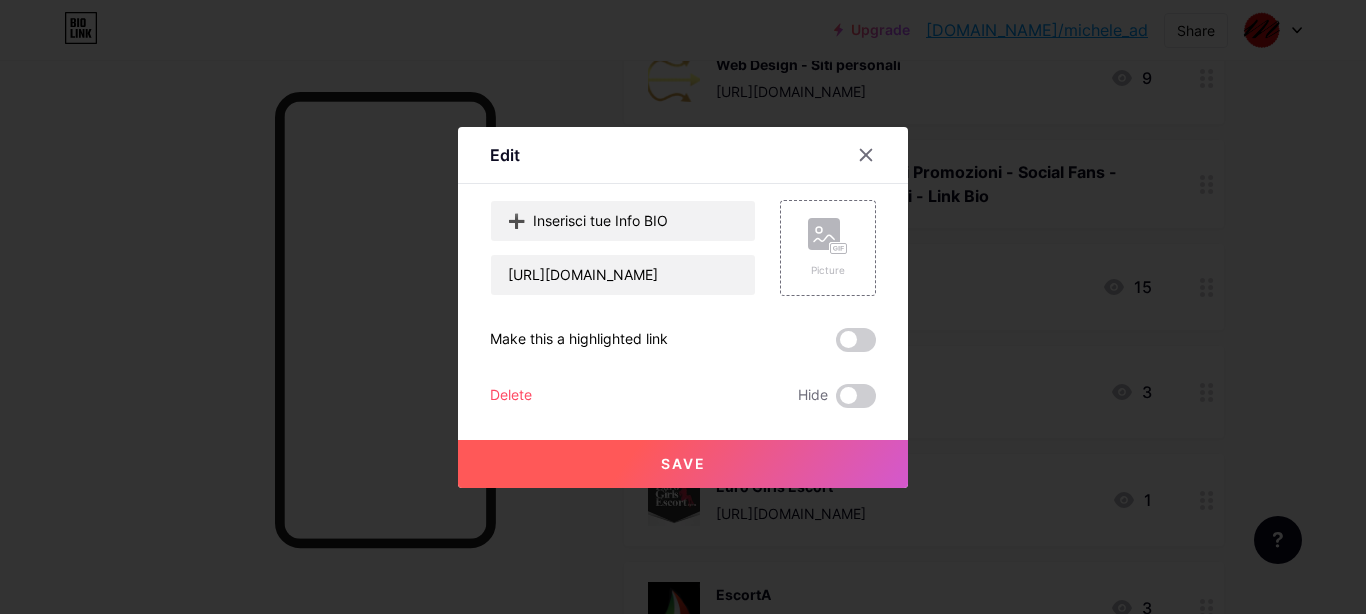 click on "Save" at bounding box center [683, 464] 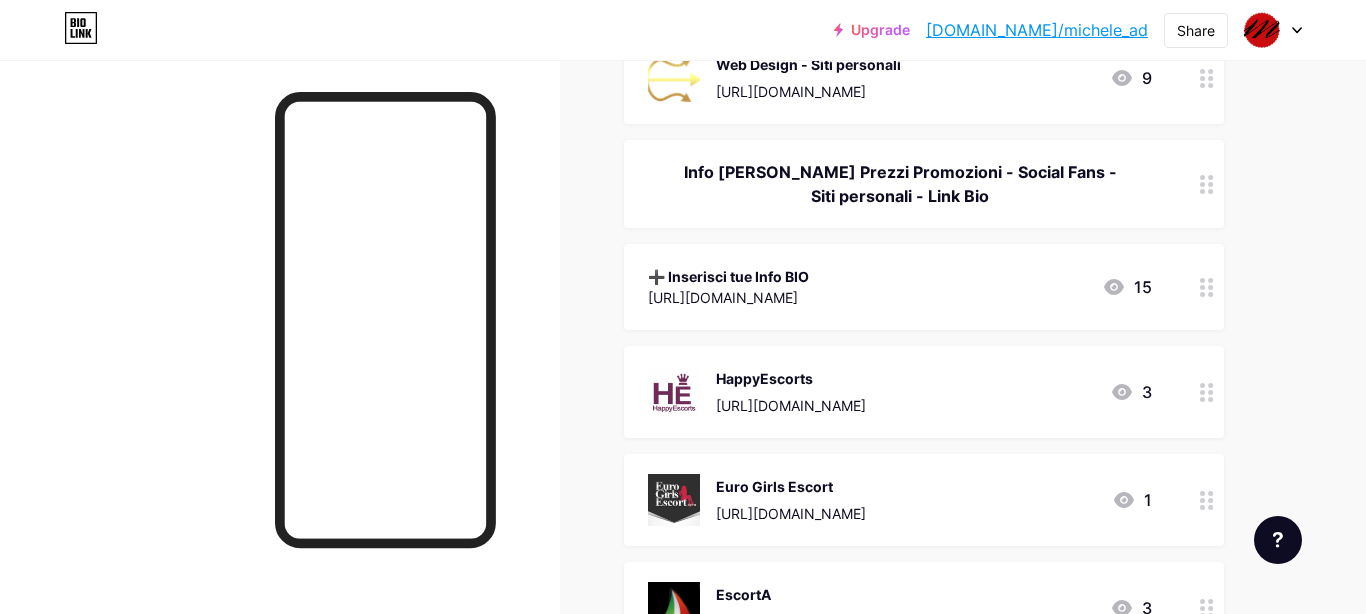 click on "➕  Inserisci tue Info BIO" at bounding box center [728, 276] 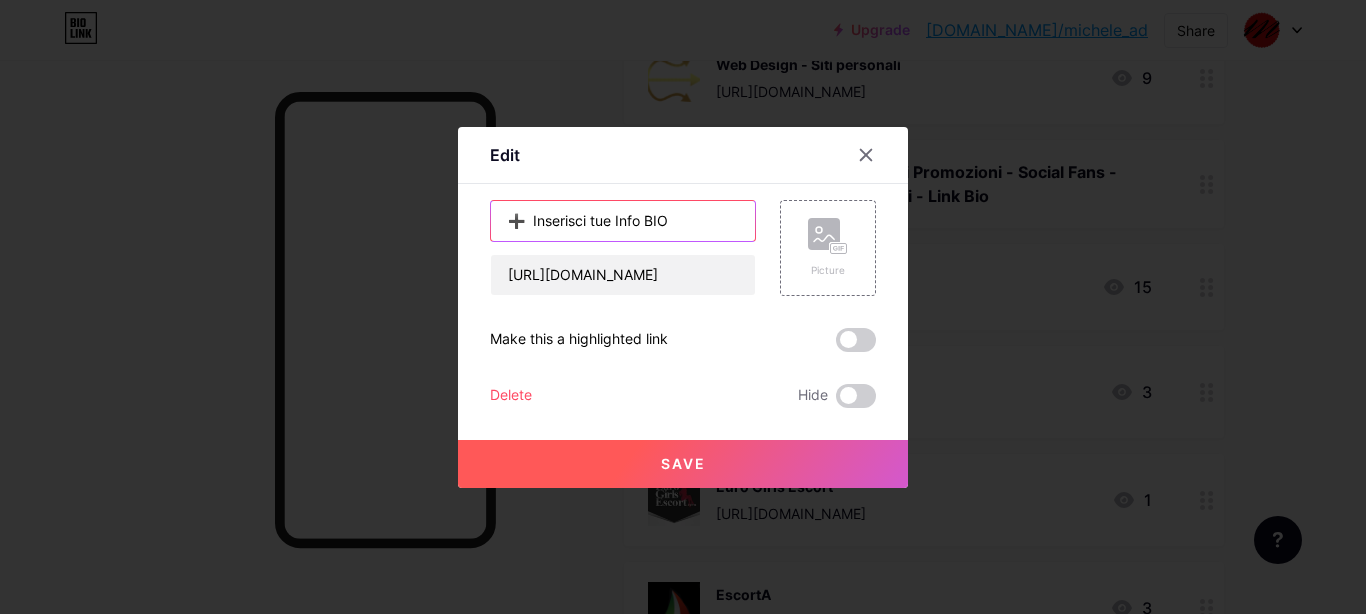 click on "➕  Inserisci tue Info BIO" at bounding box center [623, 221] 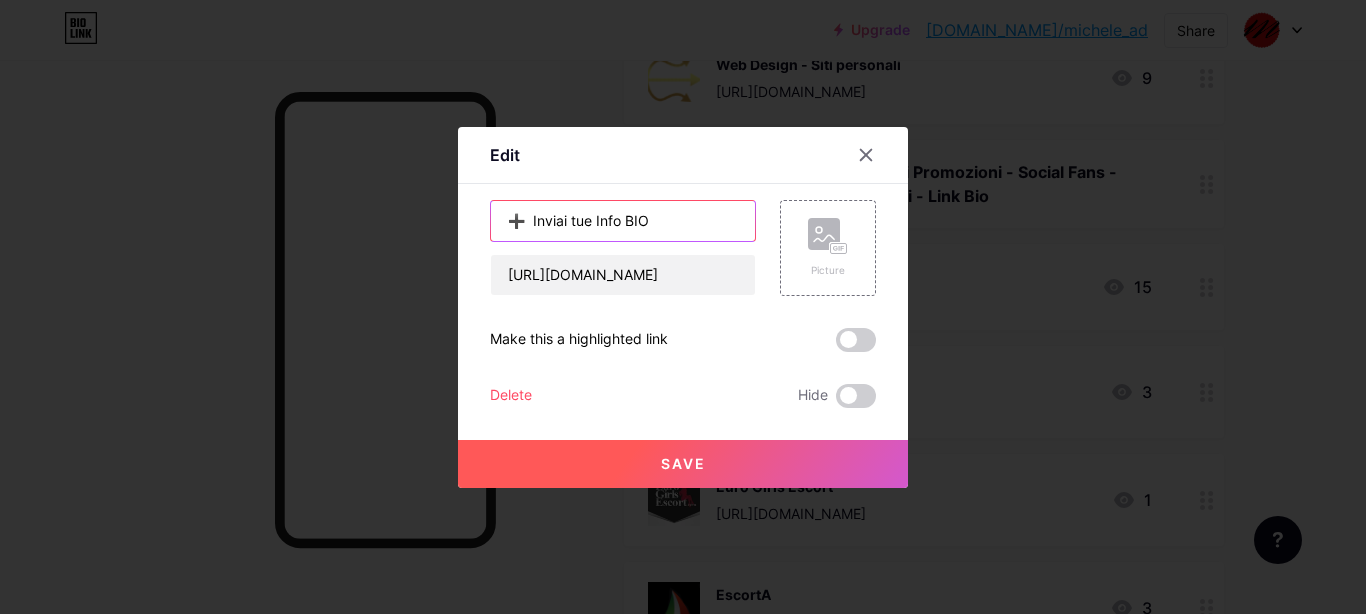 drag, startPoint x: 622, startPoint y: 220, endPoint x: 572, endPoint y: 217, distance: 50.08992 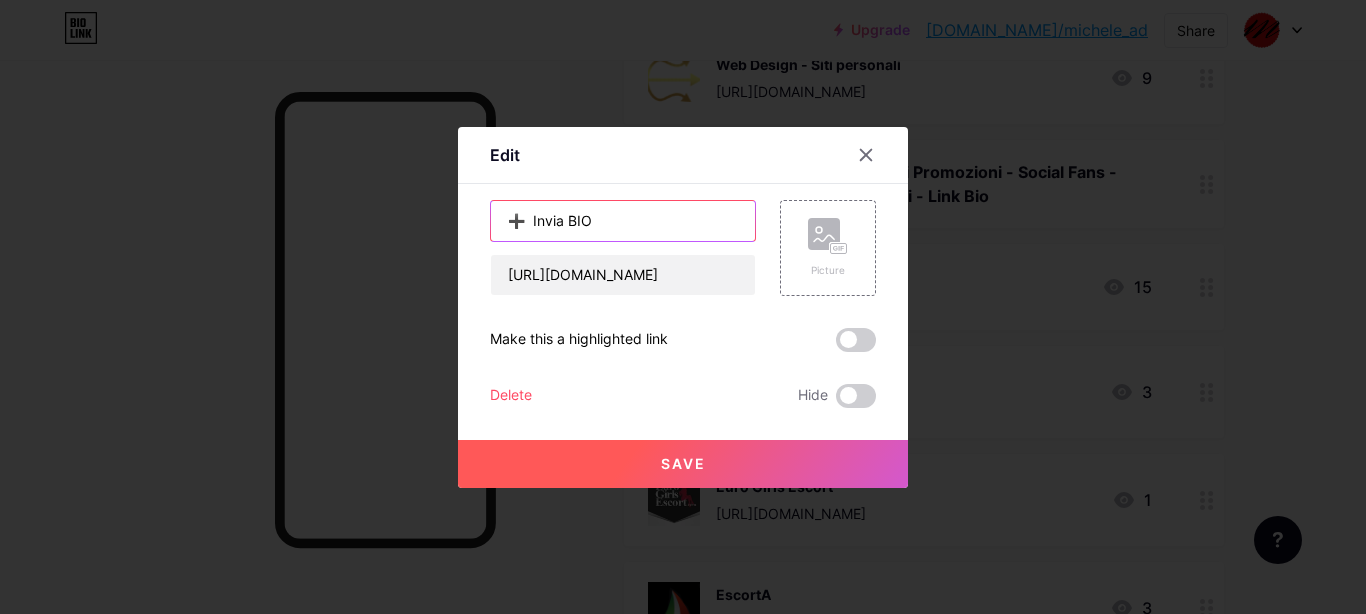 click on "➕  Invia BIO" at bounding box center (623, 221) 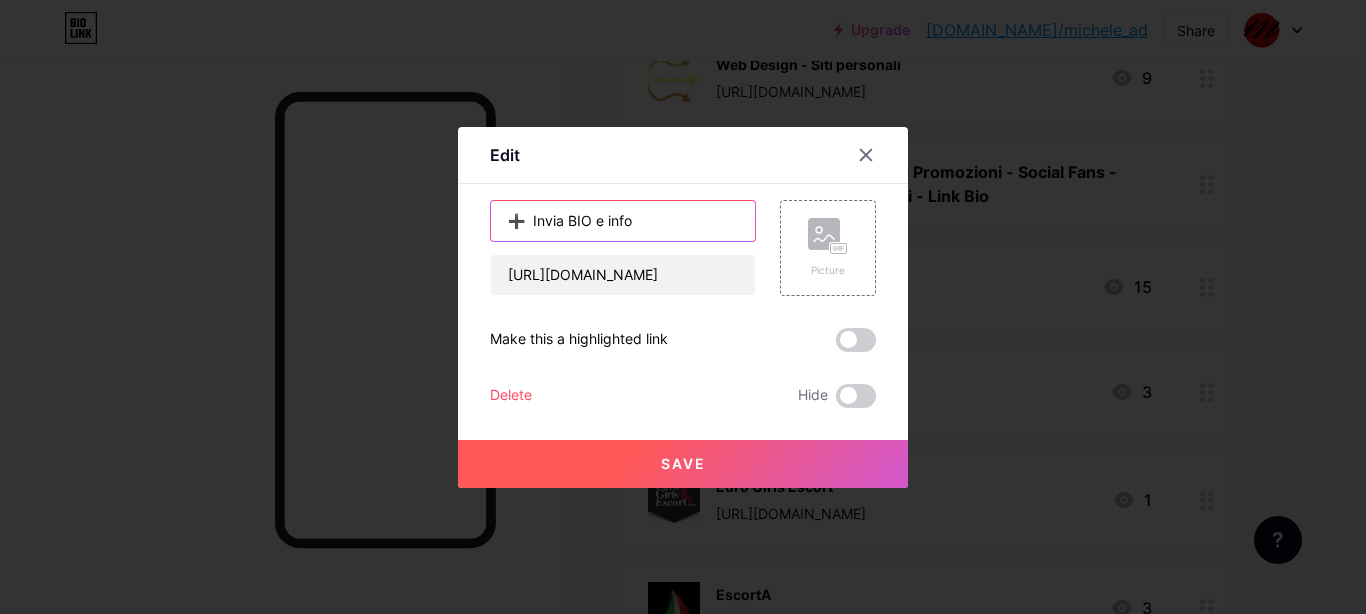 type on "➕  Invia BIO e info" 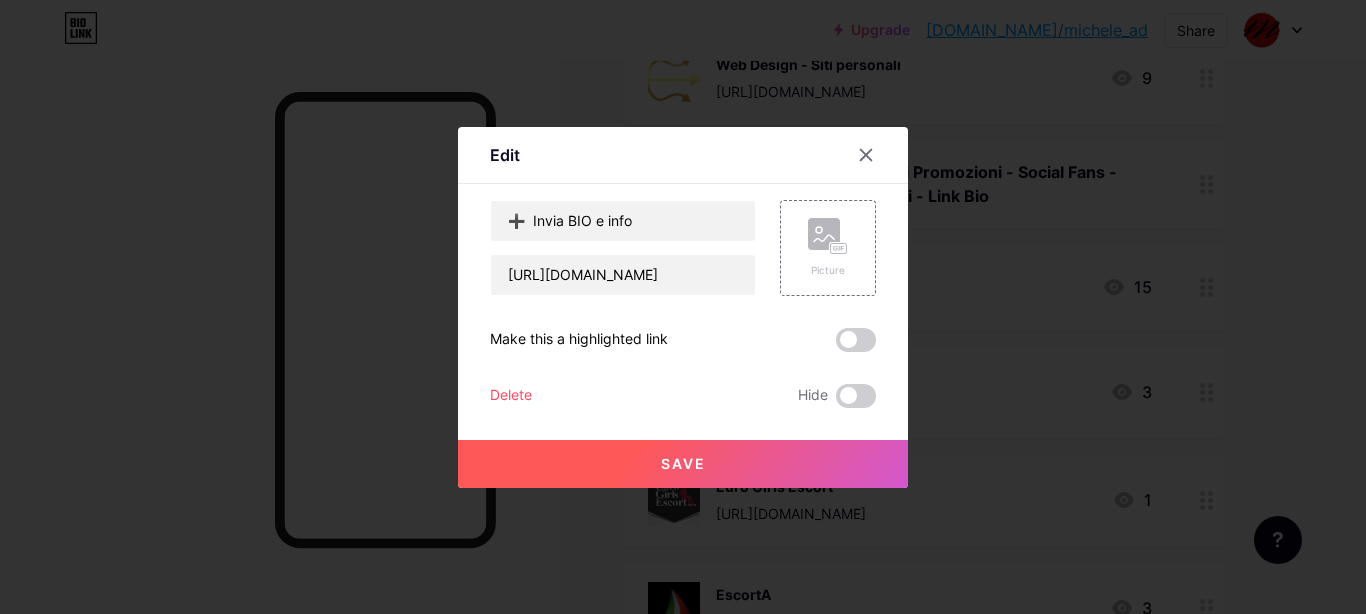 click on "Save" at bounding box center [683, 463] 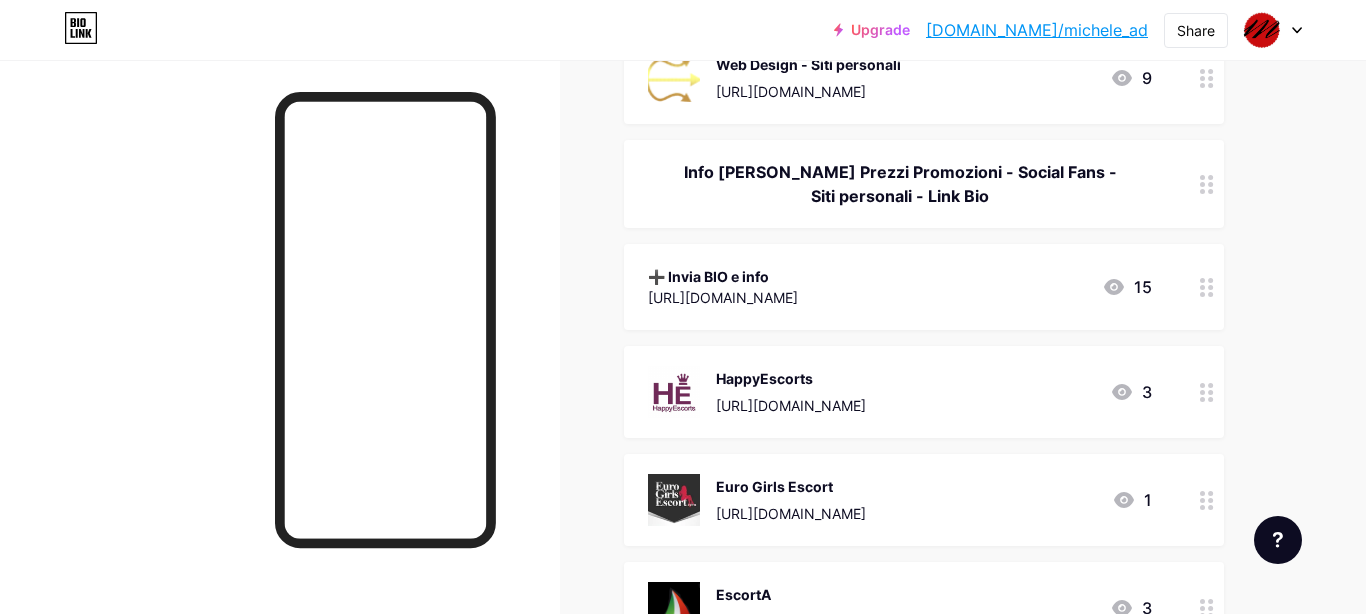 click on "➕  Invia BIO e info" at bounding box center [723, 276] 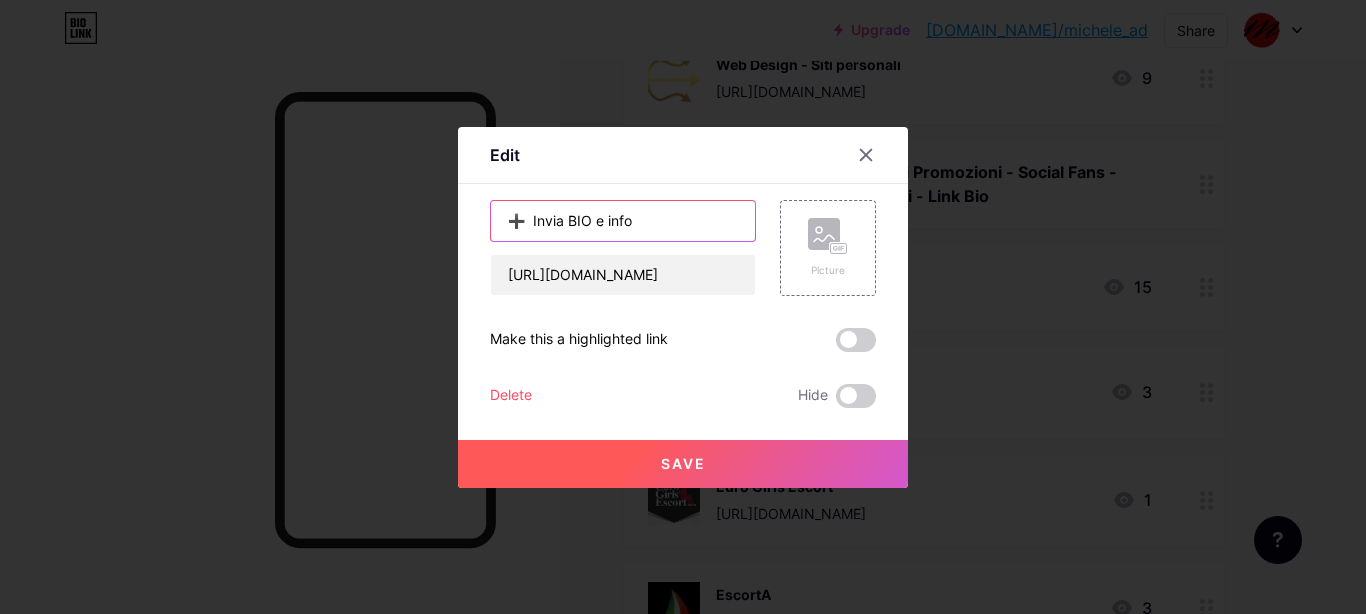 drag, startPoint x: 613, startPoint y: 229, endPoint x: 595, endPoint y: 232, distance: 18.248287 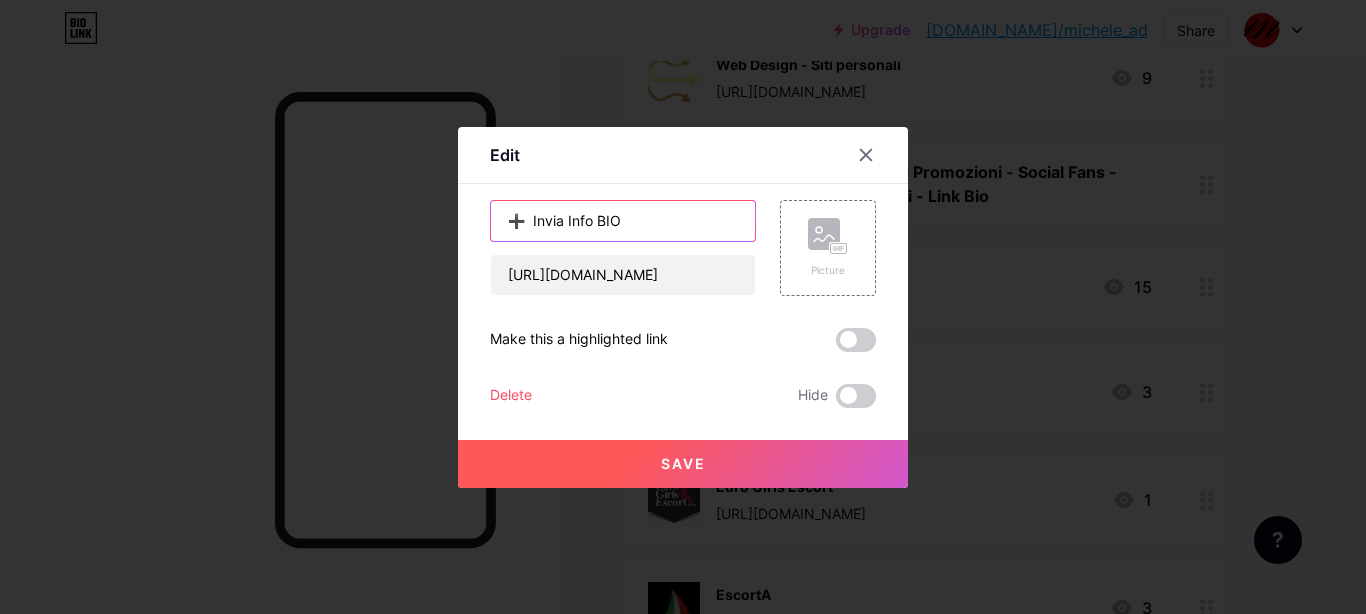 type on "➕  Invia Info BIO" 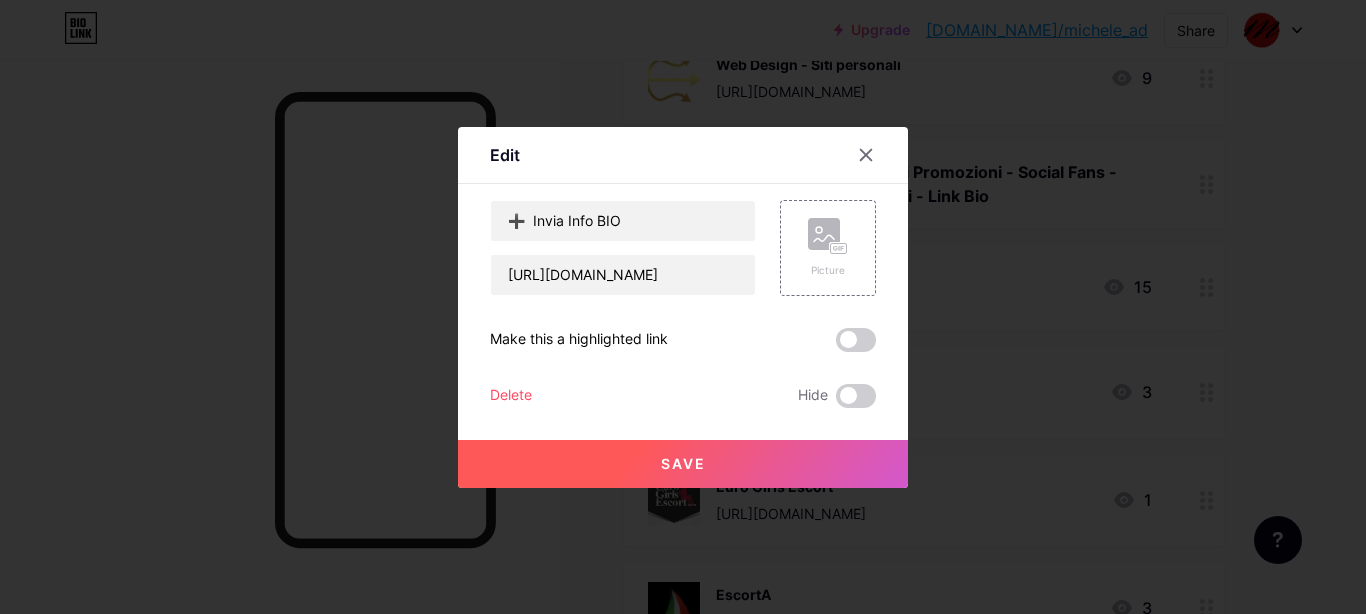 click on "Save" at bounding box center (683, 464) 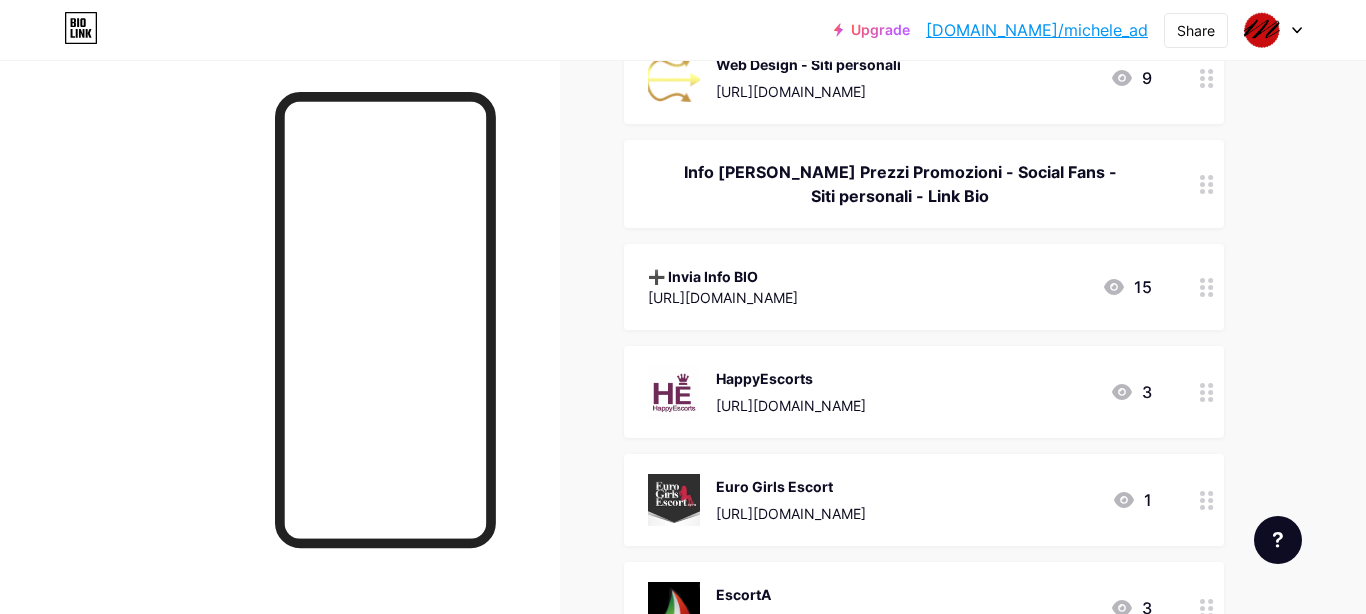 click at bounding box center (1207, 287) 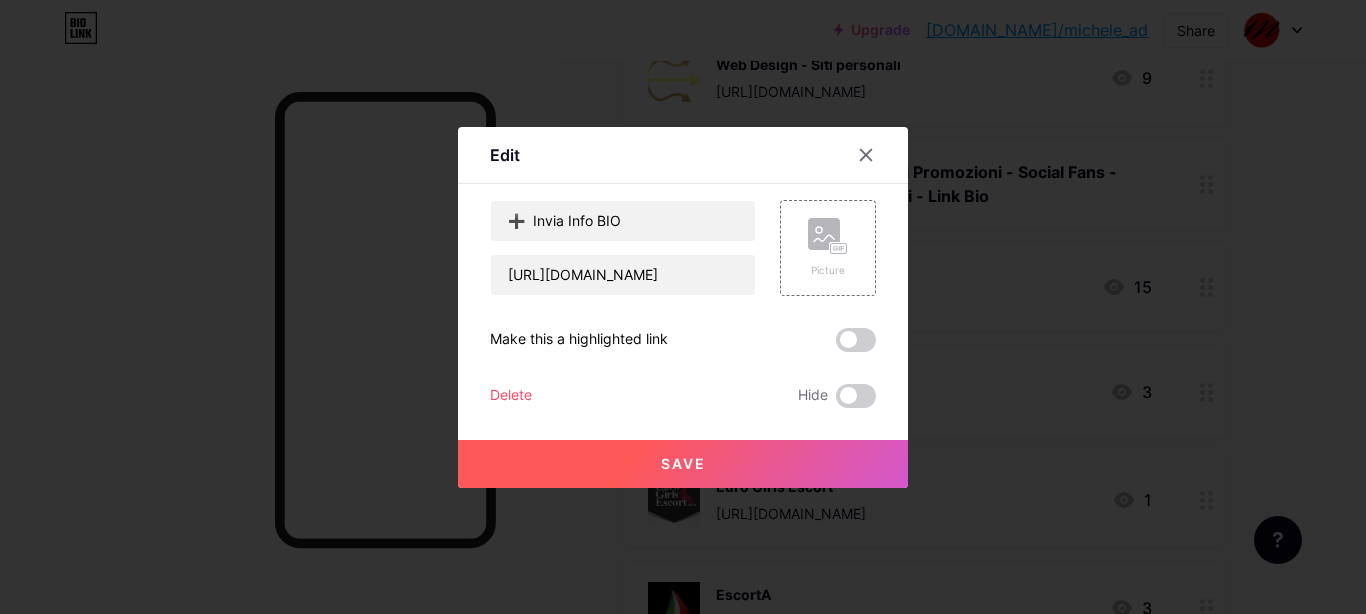 click at bounding box center (856, 340) 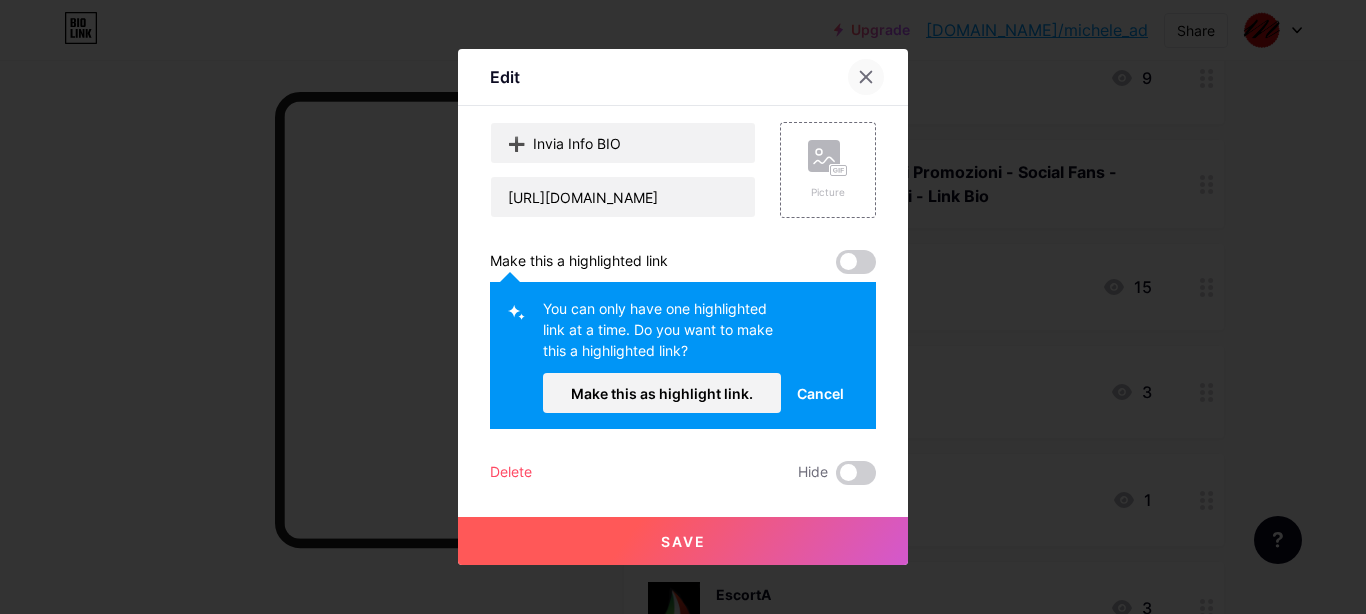 click 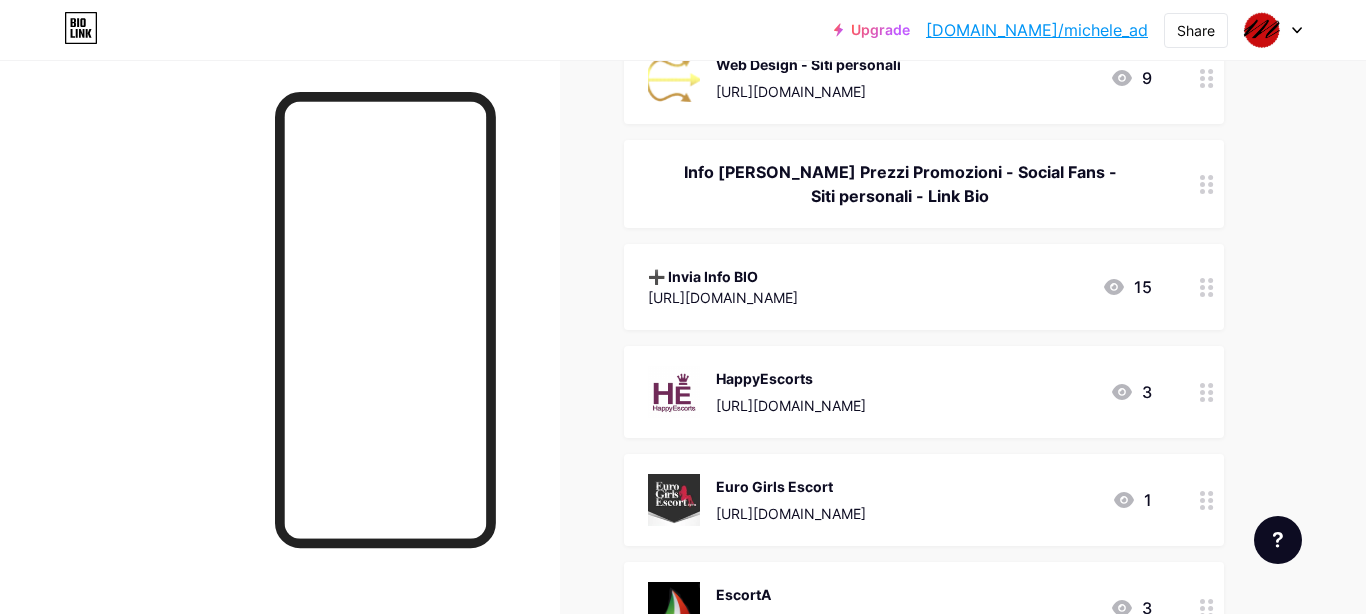 click on "➕  Invia Info BIO
[URL][DOMAIN_NAME]
15" at bounding box center [900, 287] 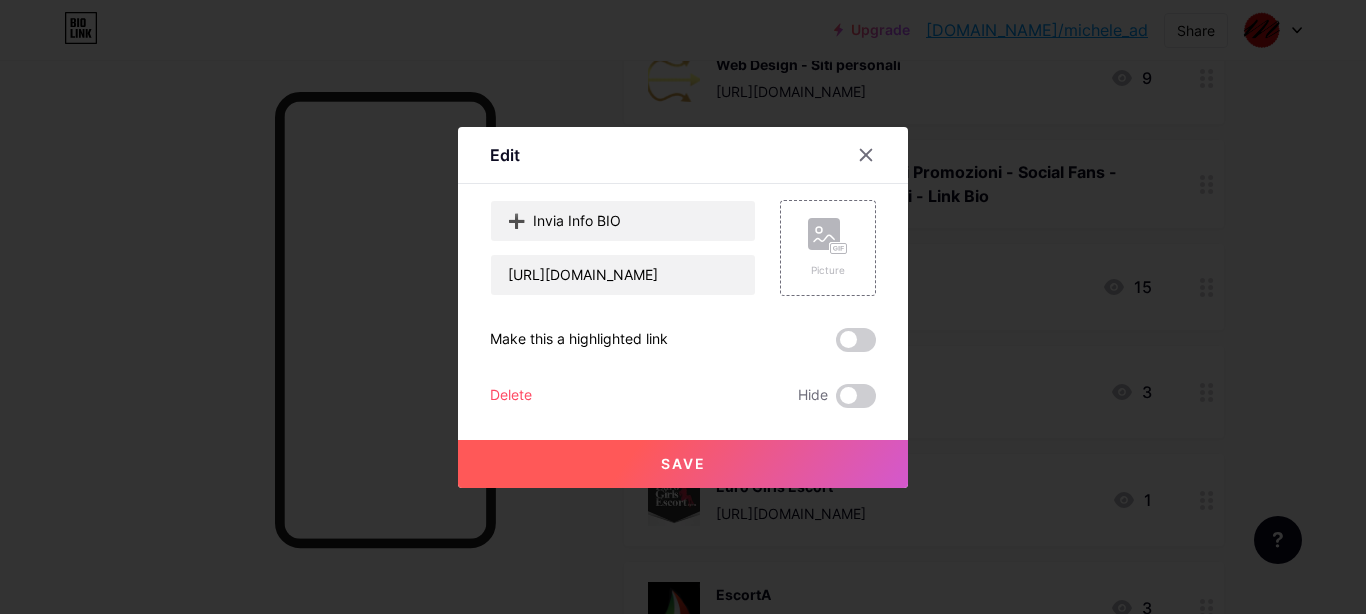 click at bounding box center [856, 340] 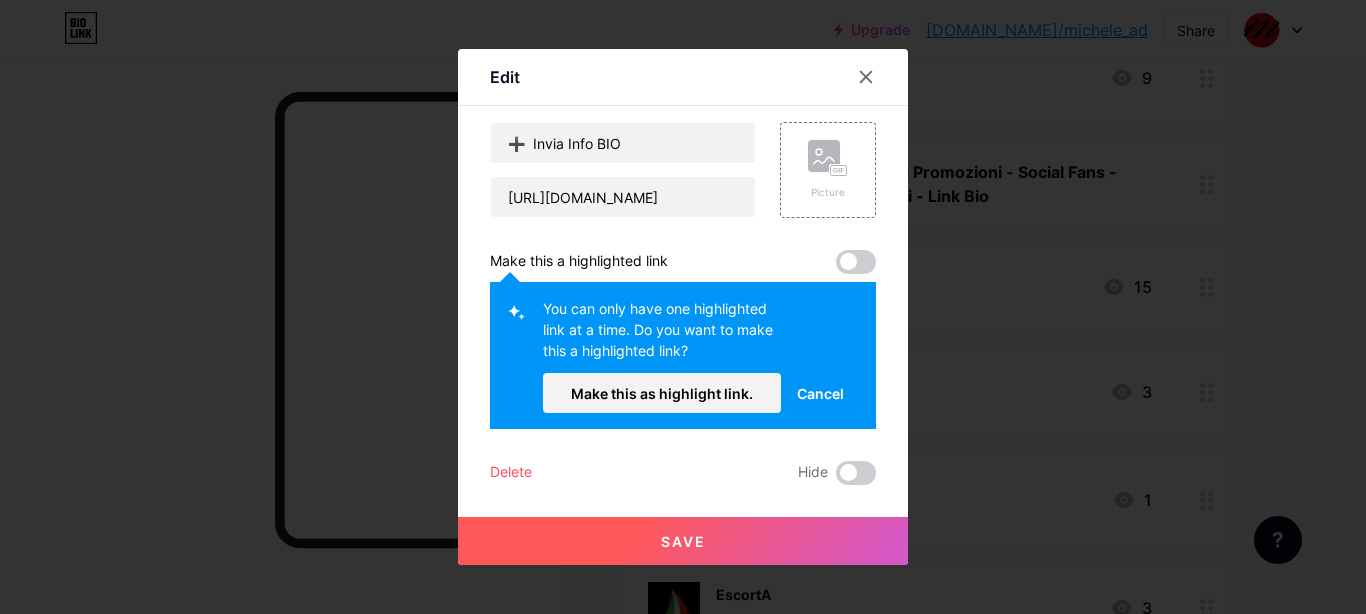 click at bounding box center [856, 262] 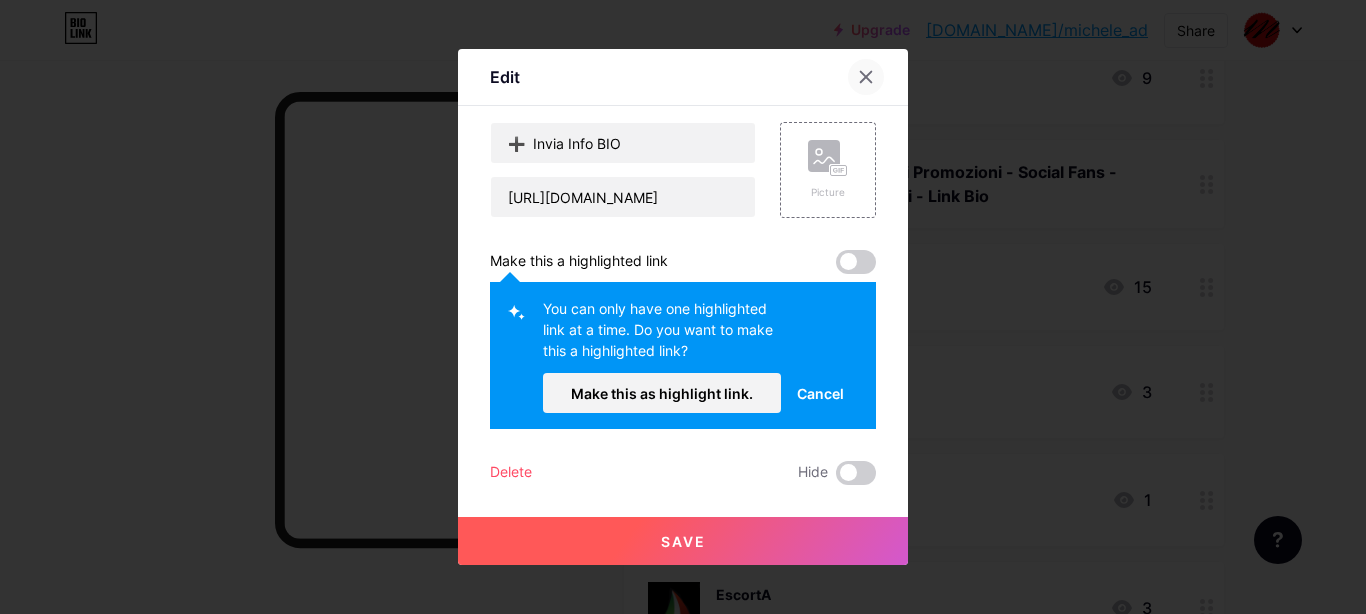 click 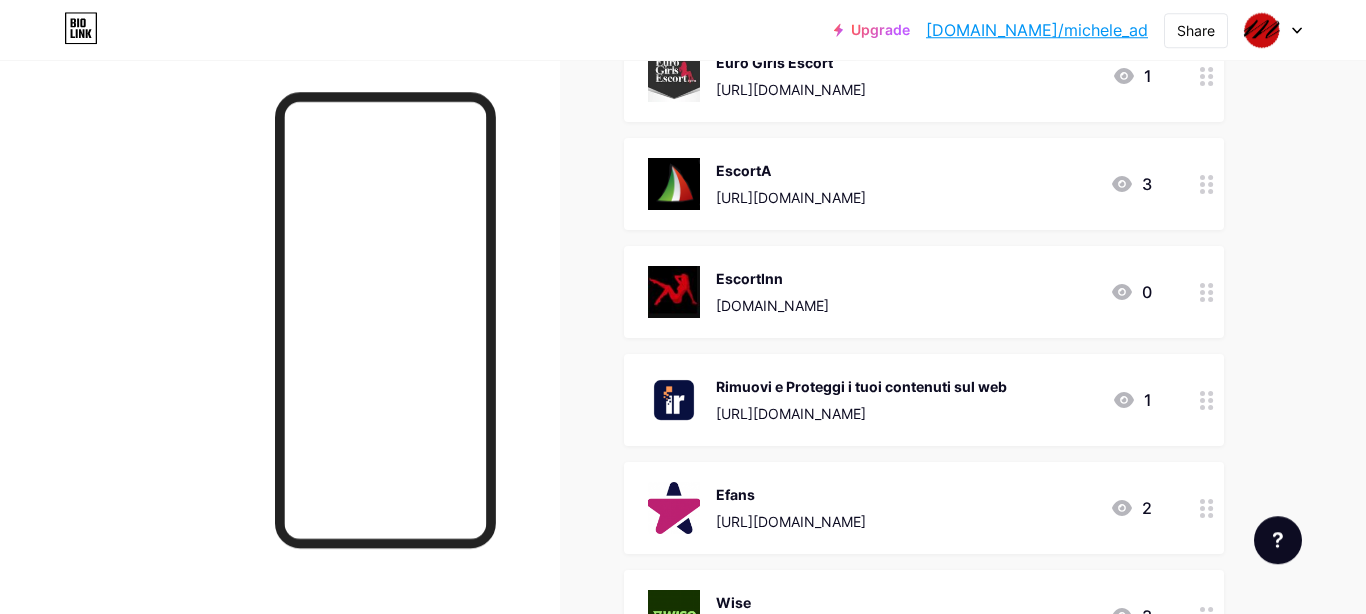 scroll, scrollTop: 739, scrollLeft: 0, axis: vertical 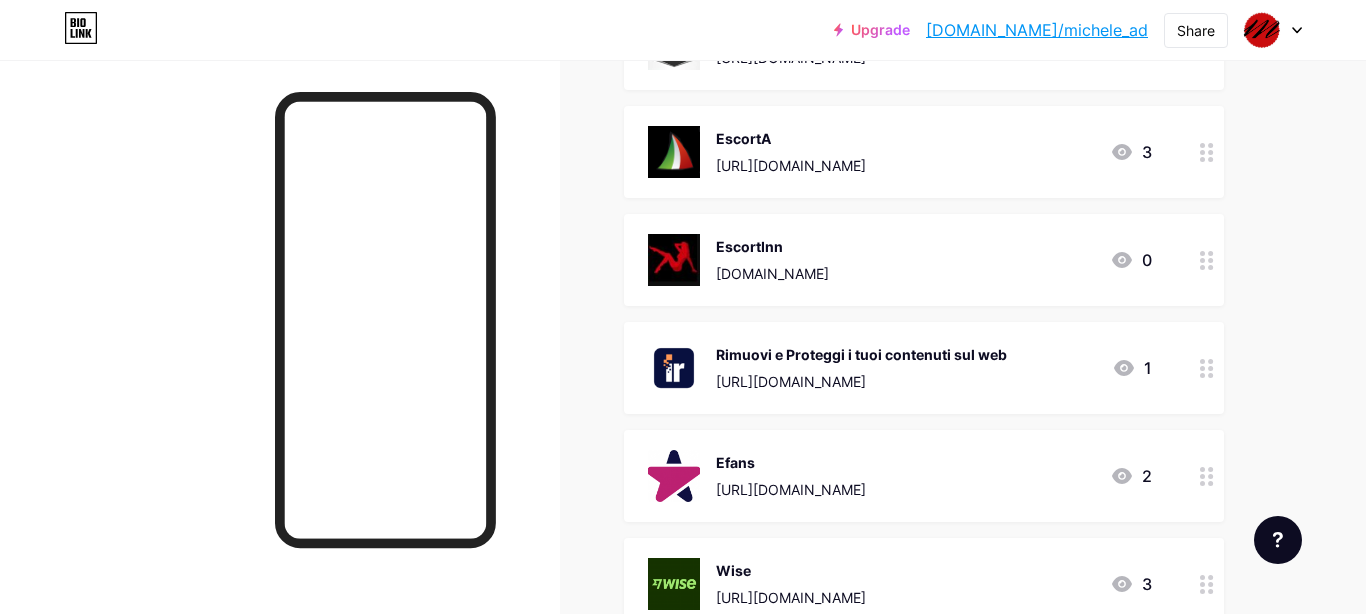 drag, startPoint x: 739, startPoint y: 463, endPoint x: 732, endPoint y: 433, distance: 30.805843 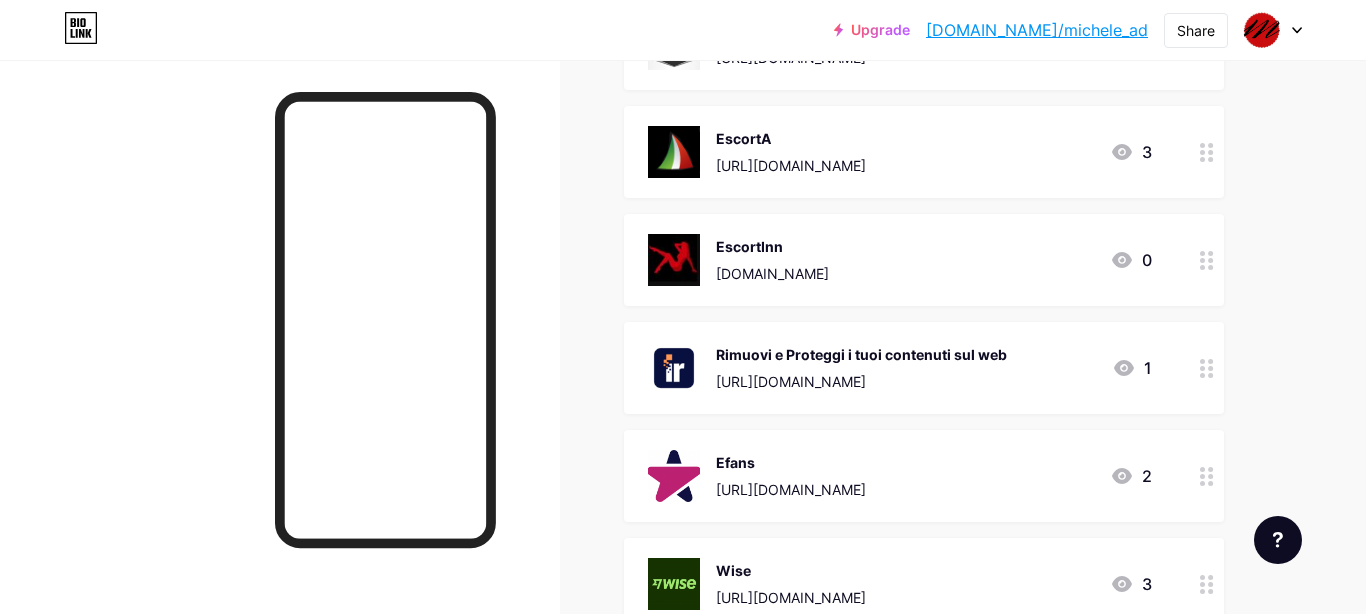 click on "Efans
[URL][DOMAIN_NAME]
2" at bounding box center (924, 476) 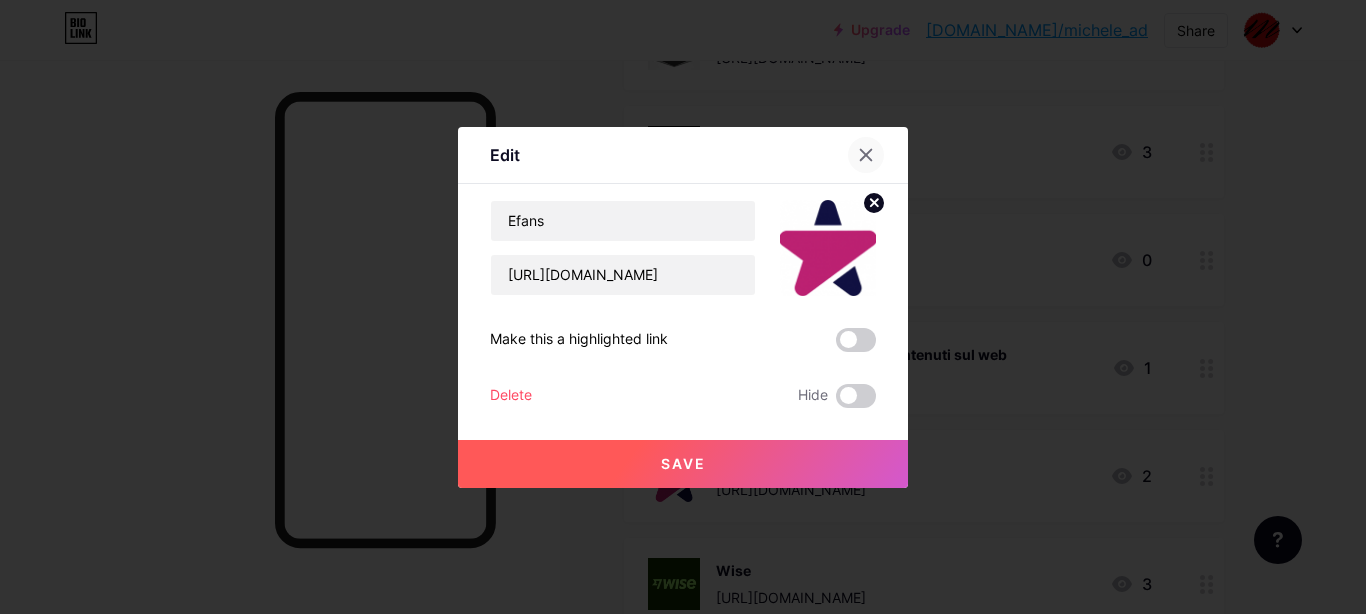 click at bounding box center [866, 155] 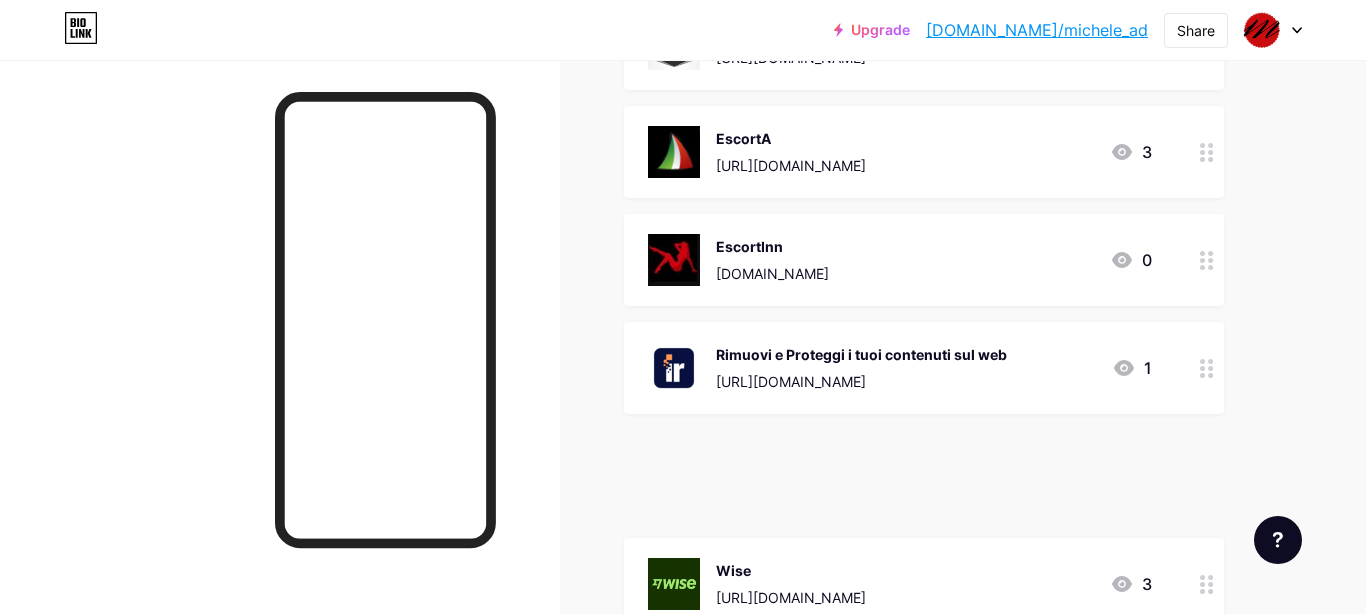 type 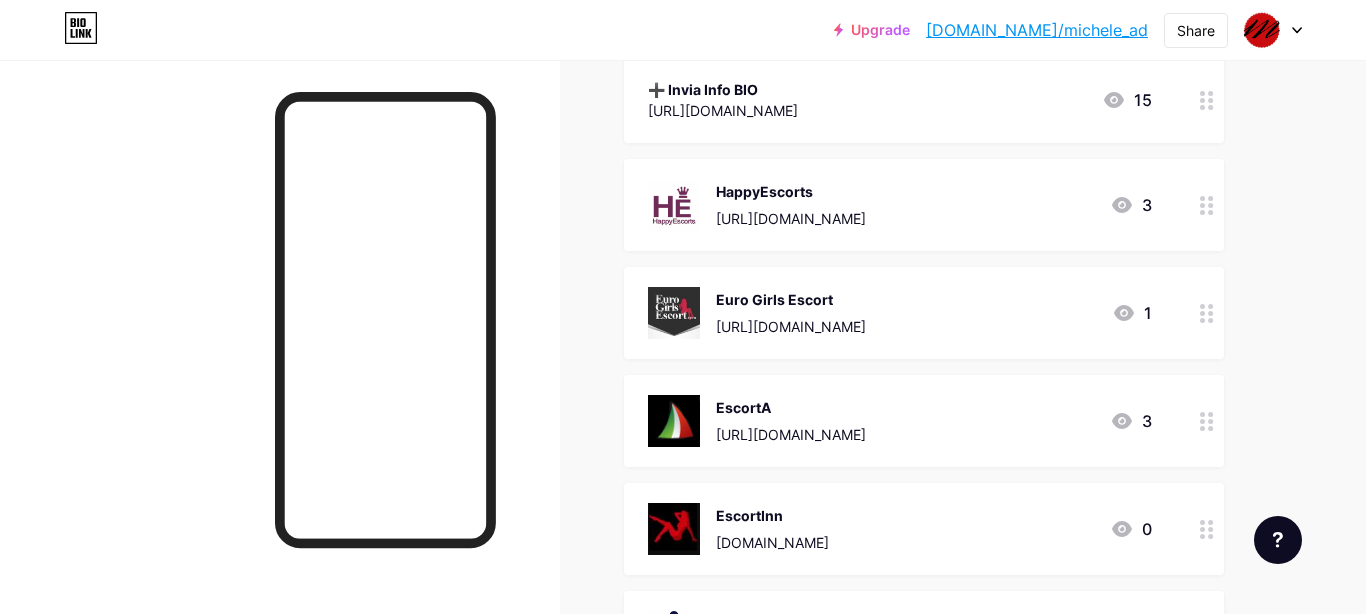 scroll, scrollTop: 397, scrollLeft: 0, axis: vertical 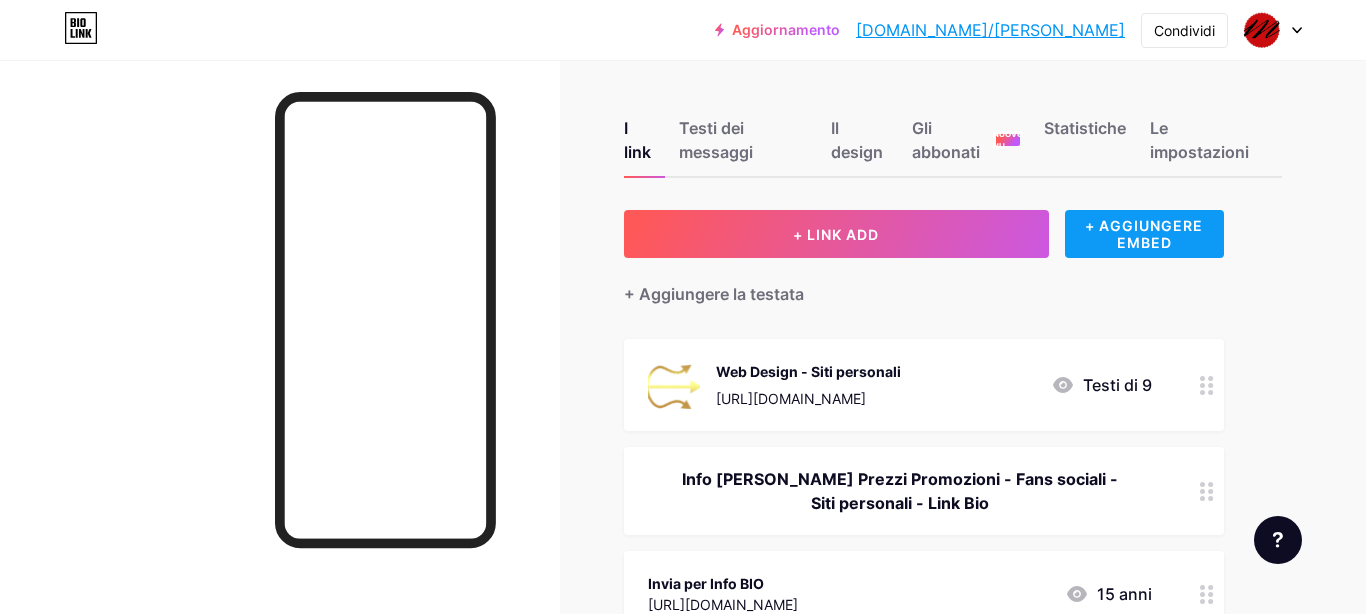 click on "+ AGGIUNGERE EMBED" at bounding box center [1144, 234] 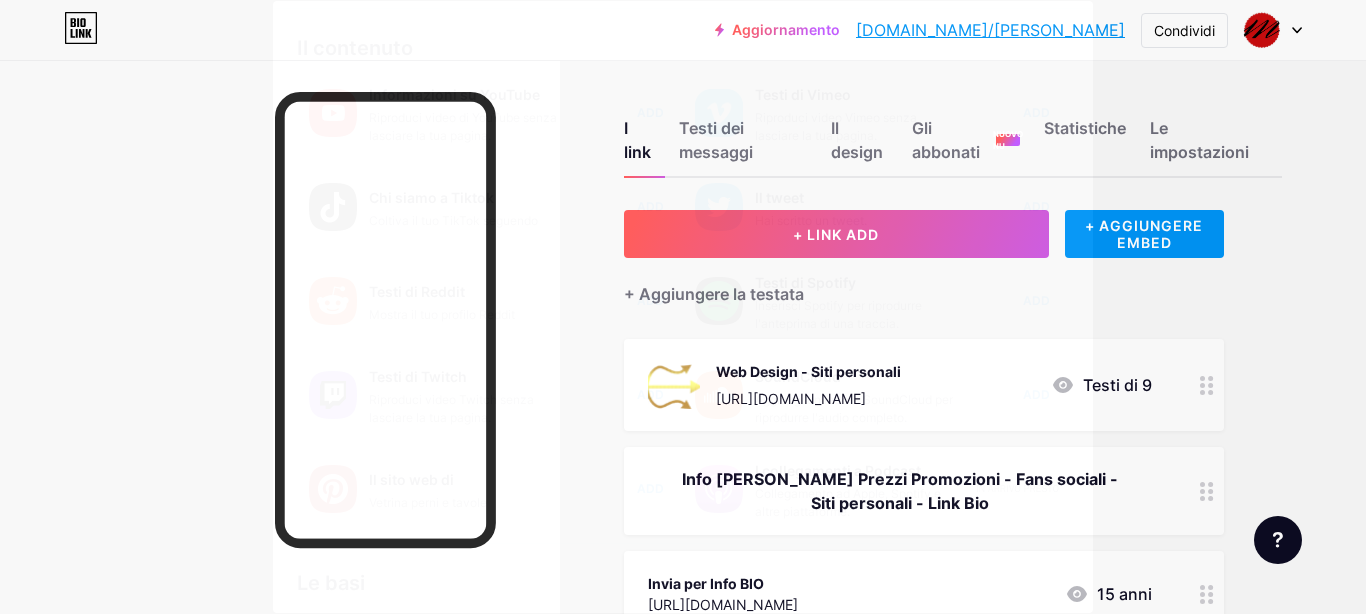 scroll, scrollTop: 0, scrollLeft: 0, axis: both 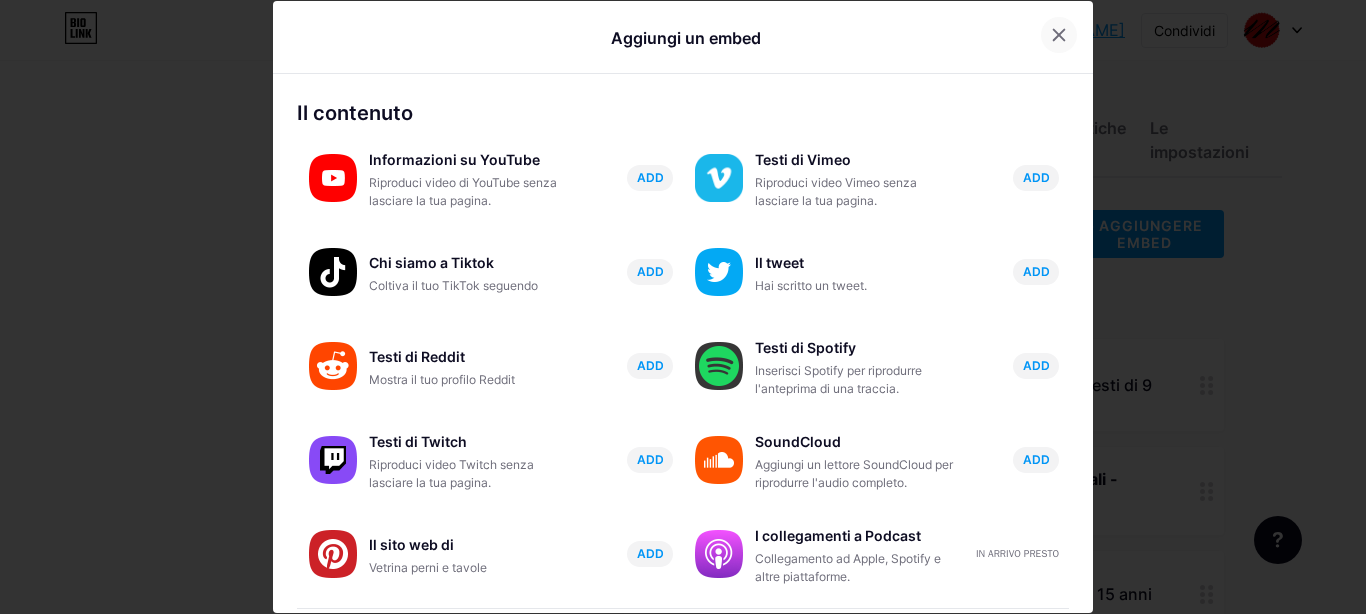 click 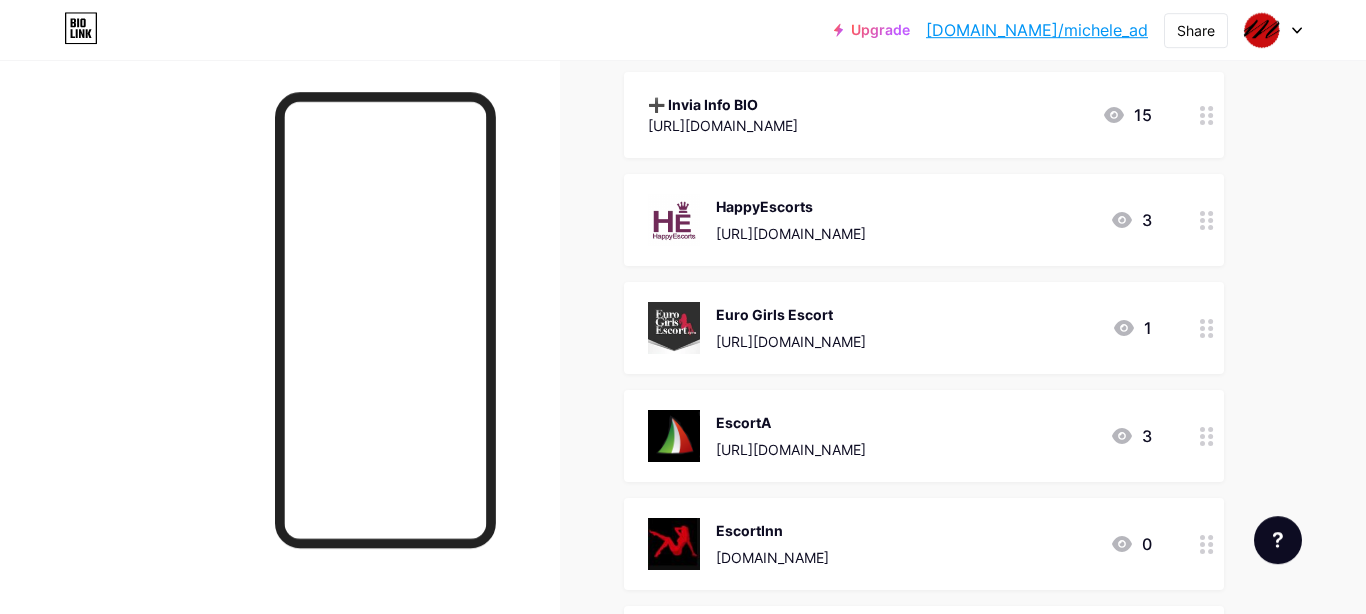 scroll, scrollTop: 452, scrollLeft: 0, axis: vertical 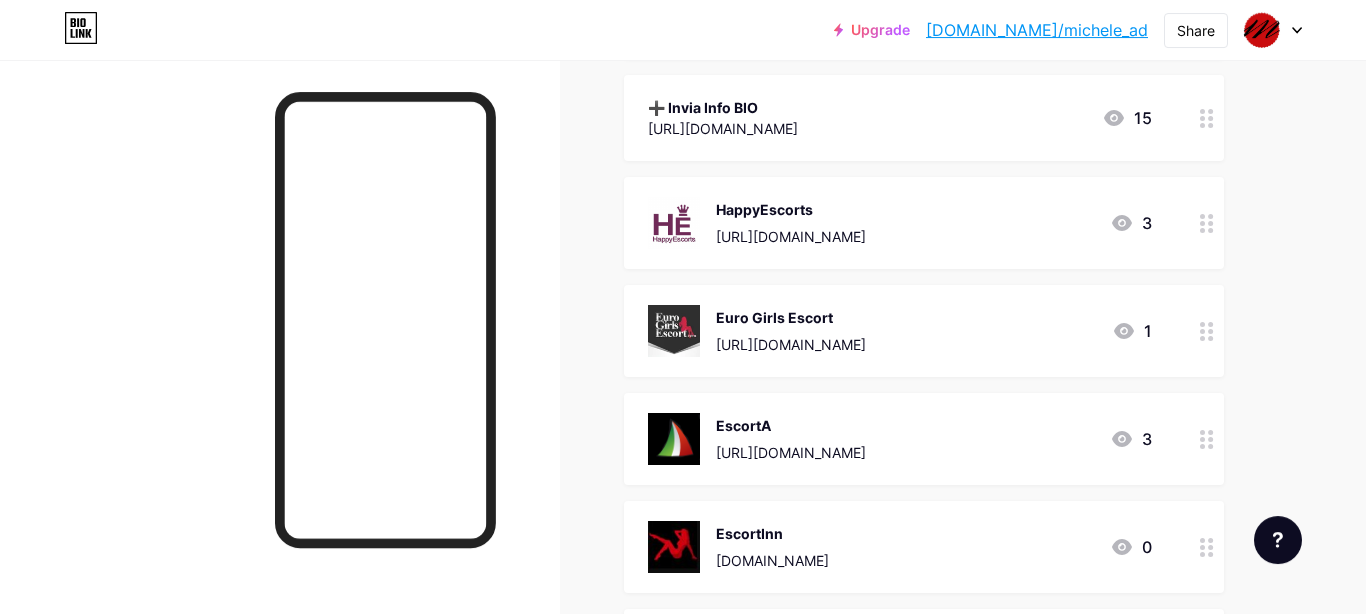 click 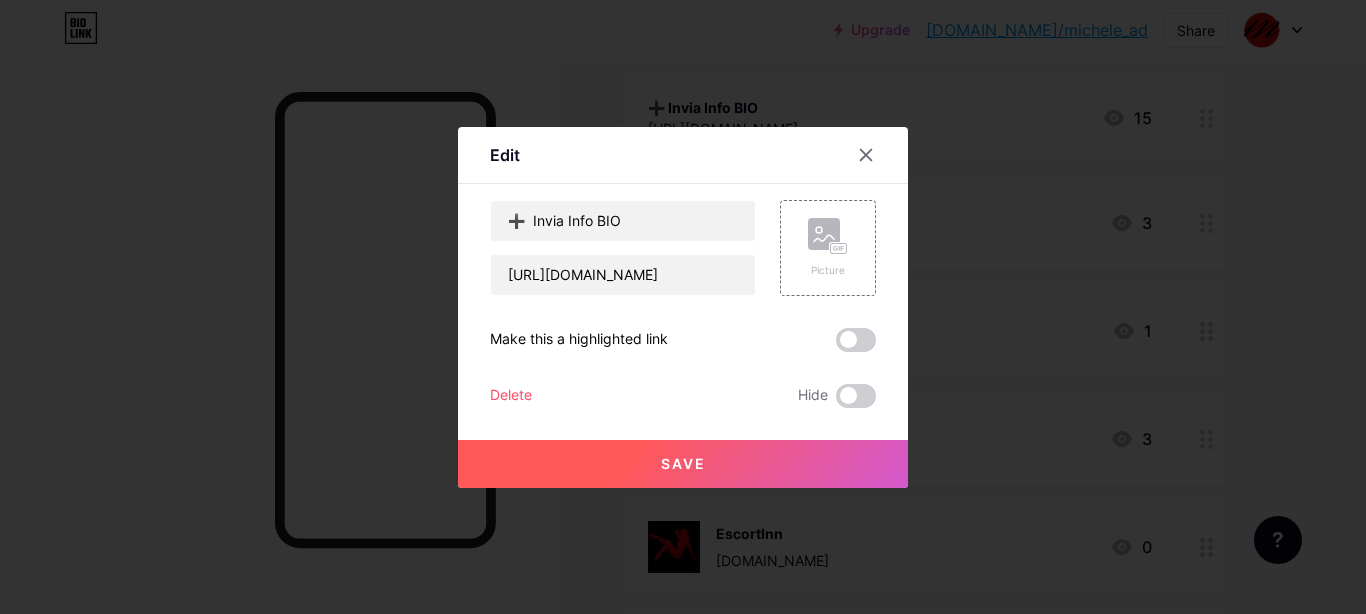 click at bounding box center (856, 340) 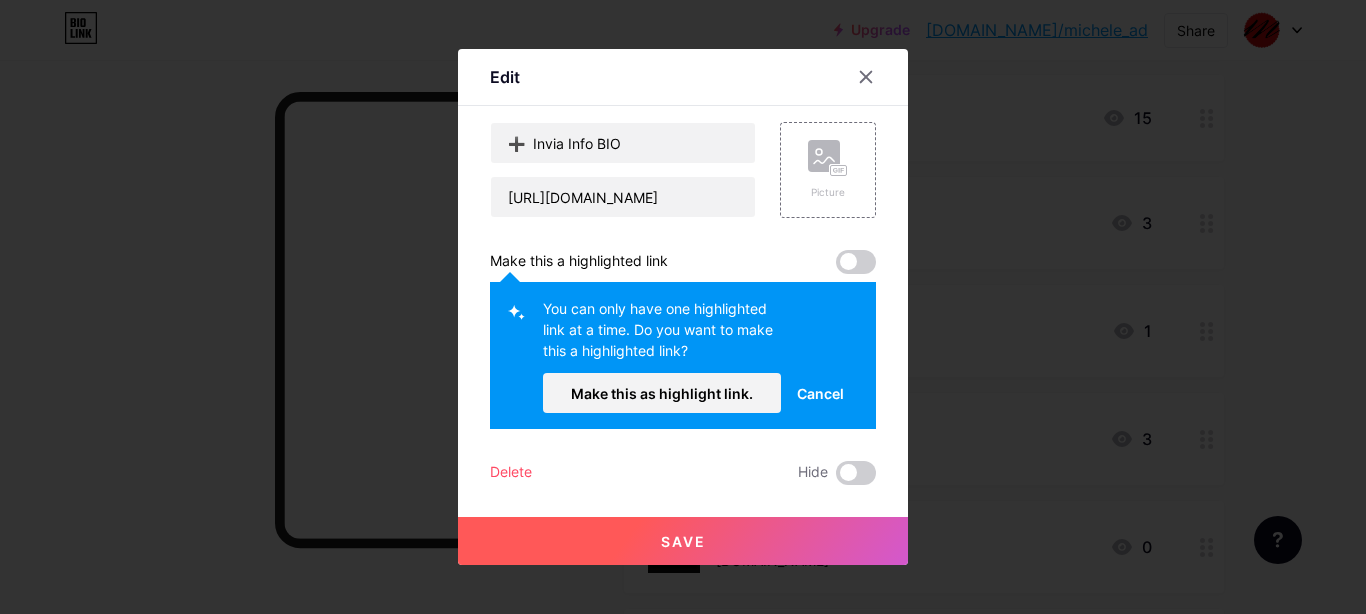drag, startPoint x: 542, startPoint y: 309, endPoint x: 700, endPoint y: 351, distance: 163.487 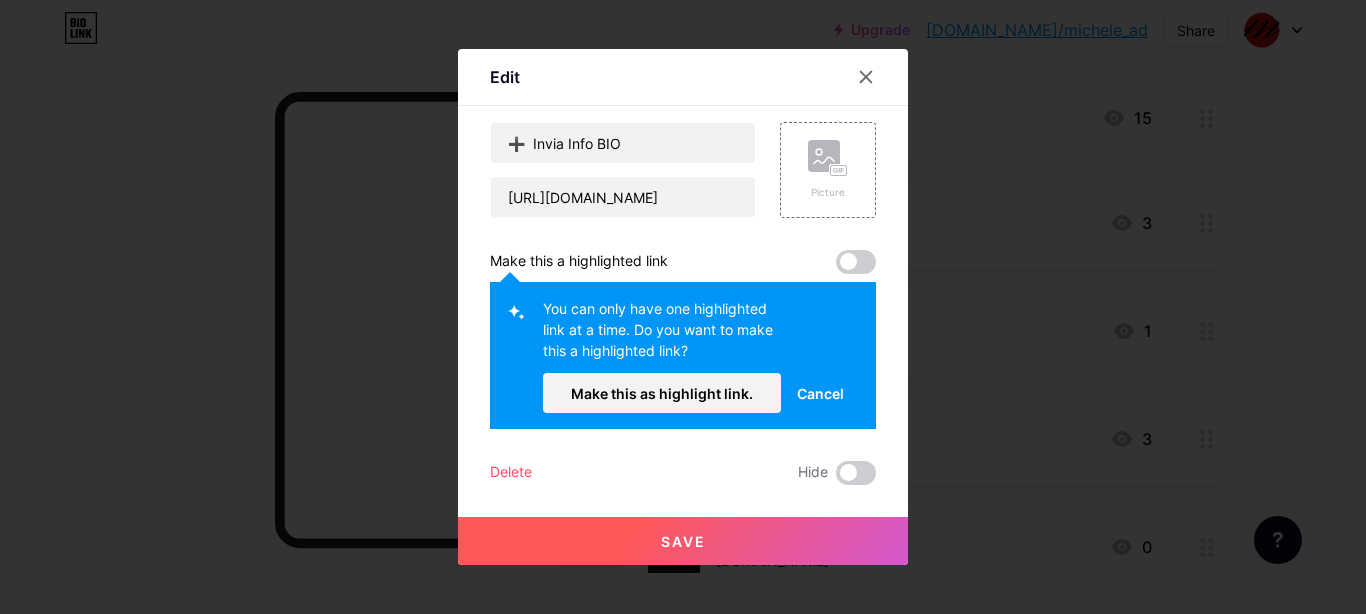 click on "You can only have one highlighted link at a time. Do you want to make this a highlighted link?
Make this as highlight link.
Cancel" at bounding box center (683, 355) 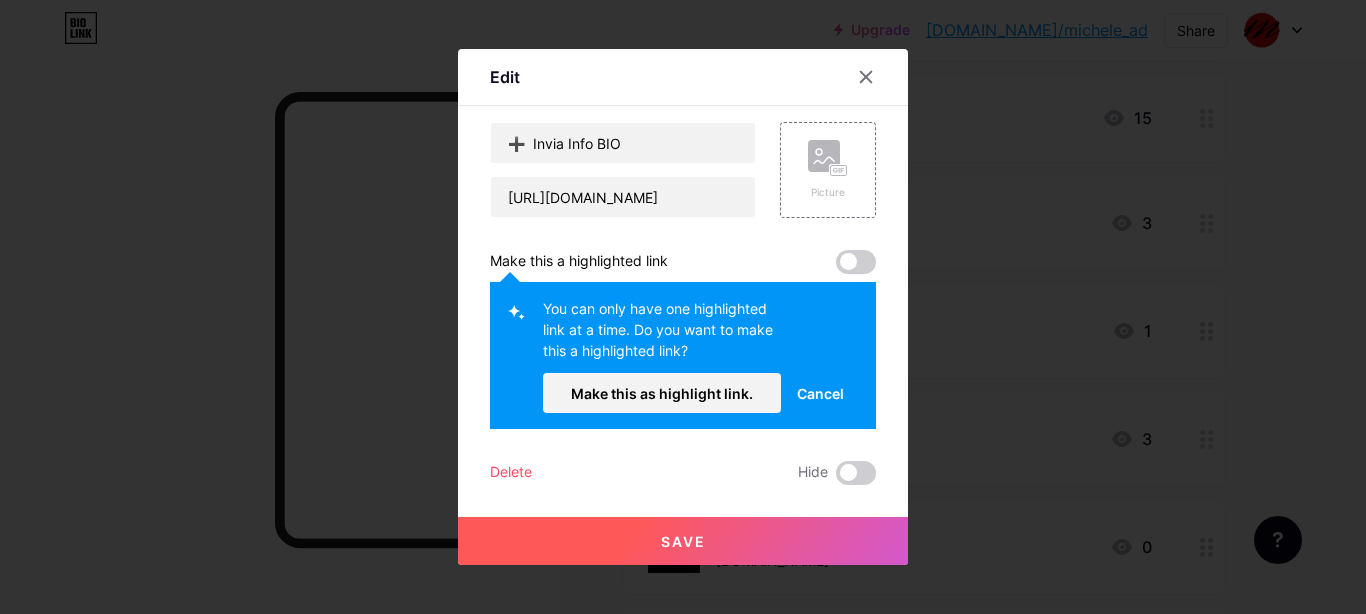 copy on "You can only have one highlighted link at a time. Do you want to make this a highlighted link?" 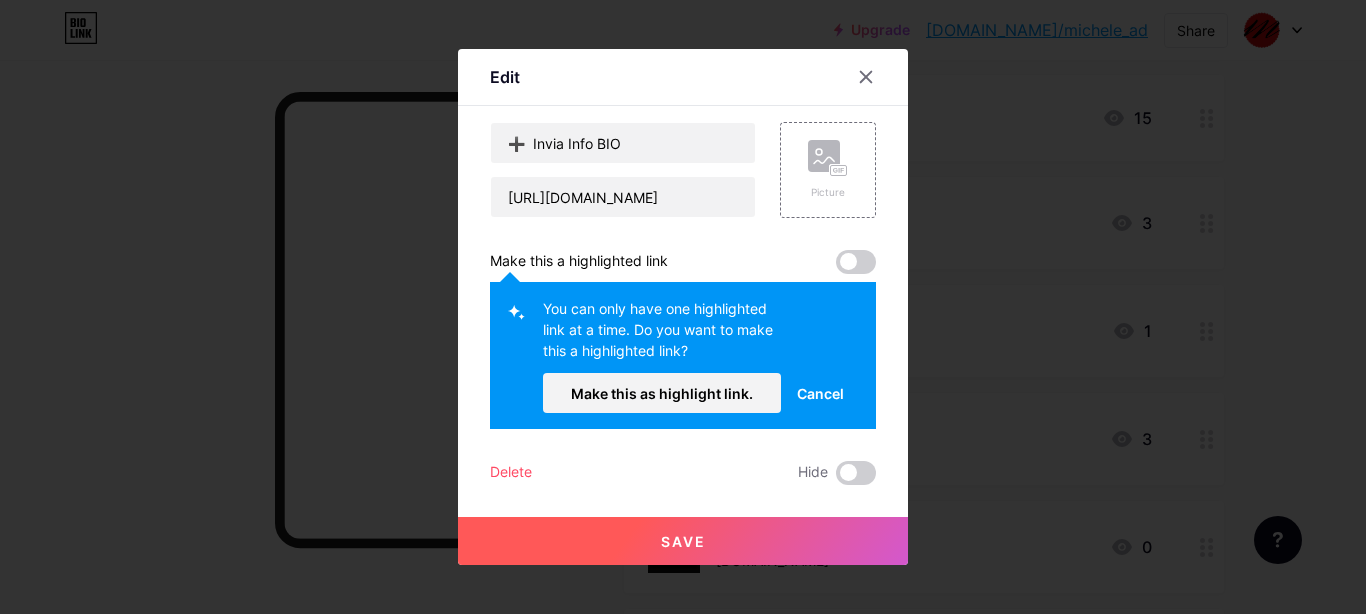 click at bounding box center (856, 262) 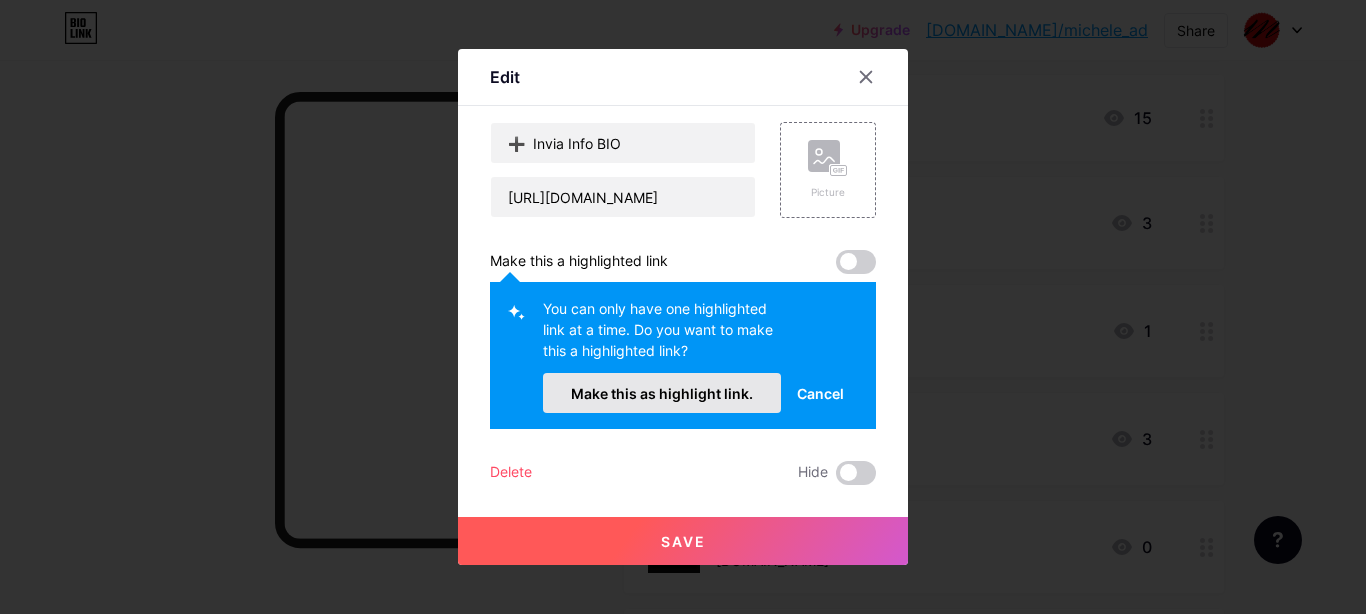click on "Make this as highlight link." at bounding box center (662, 393) 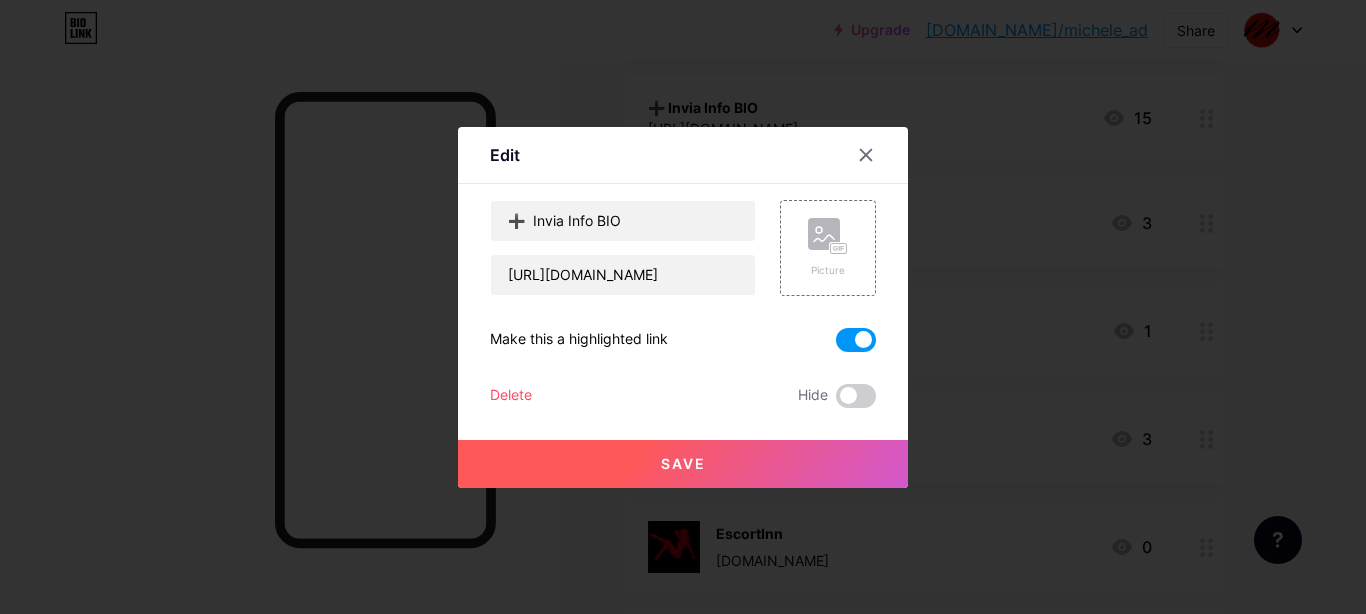 click on "Save" at bounding box center (683, 463) 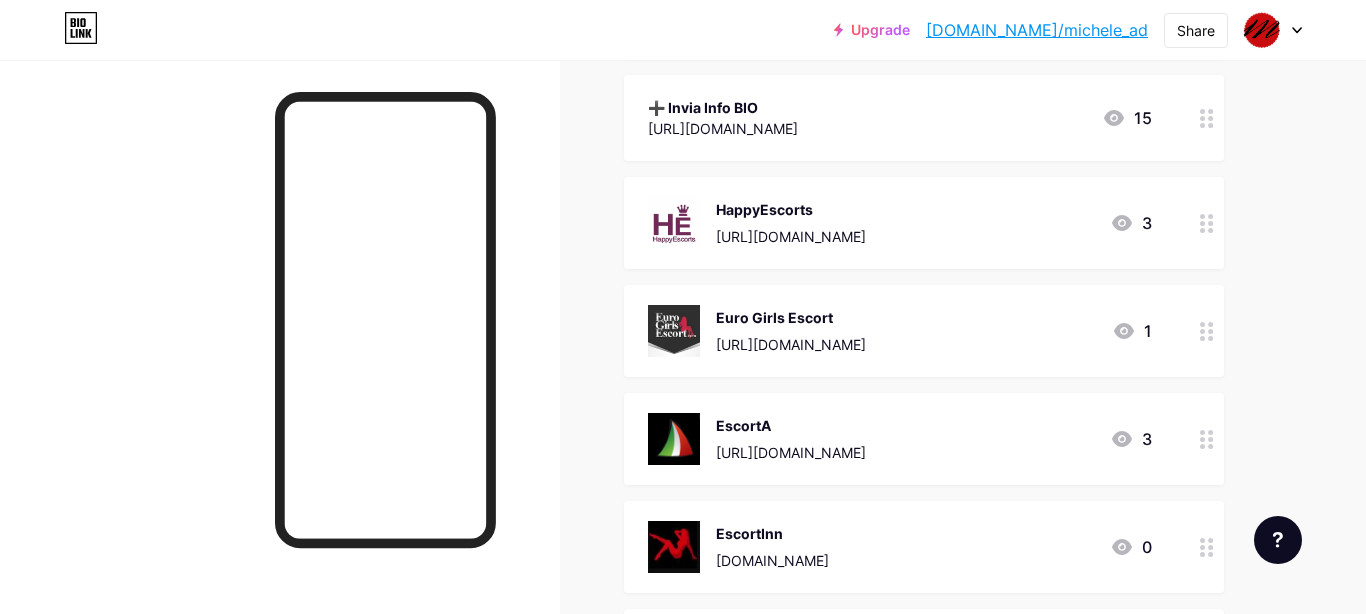 click on "➕  Invia Info BIO
[URL][DOMAIN_NAME]
15" at bounding box center (900, 118) 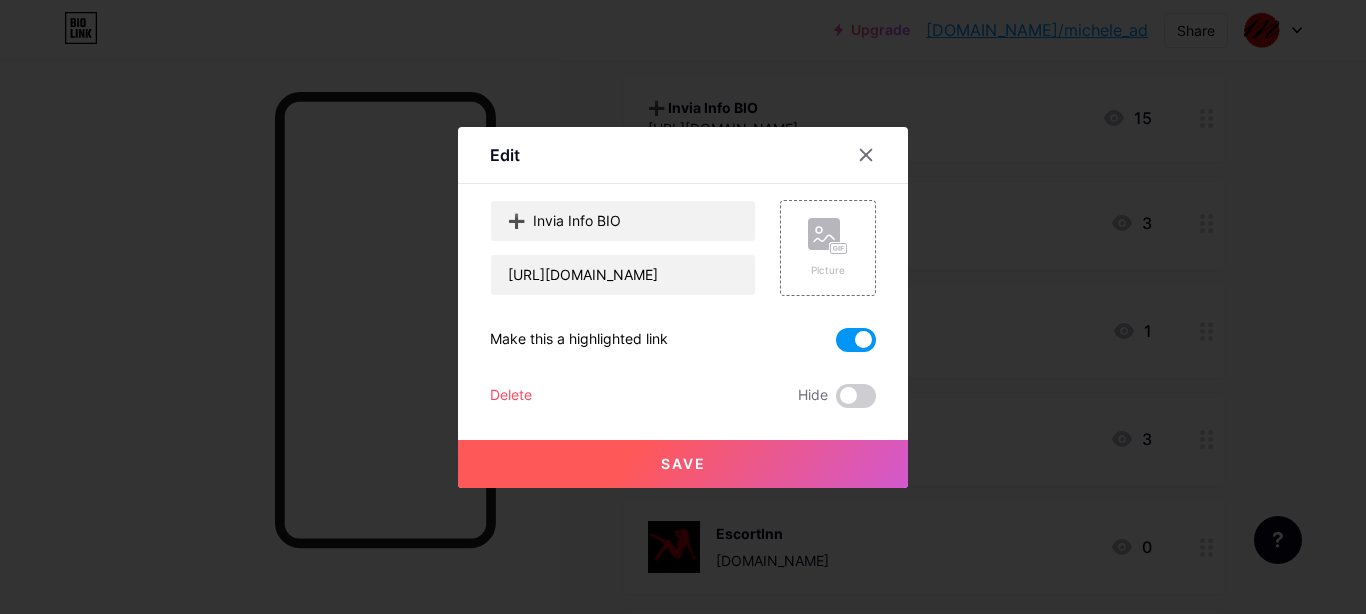 click at bounding box center [856, 340] 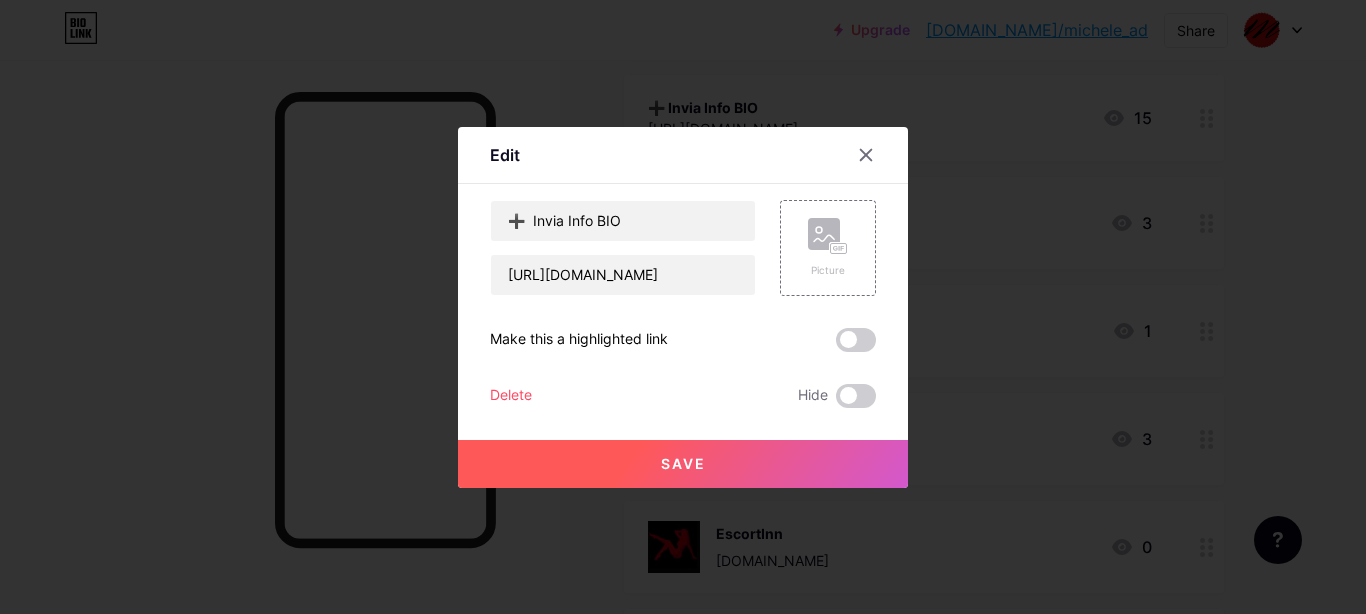 click on "Save" at bounding box center [683, 464] 